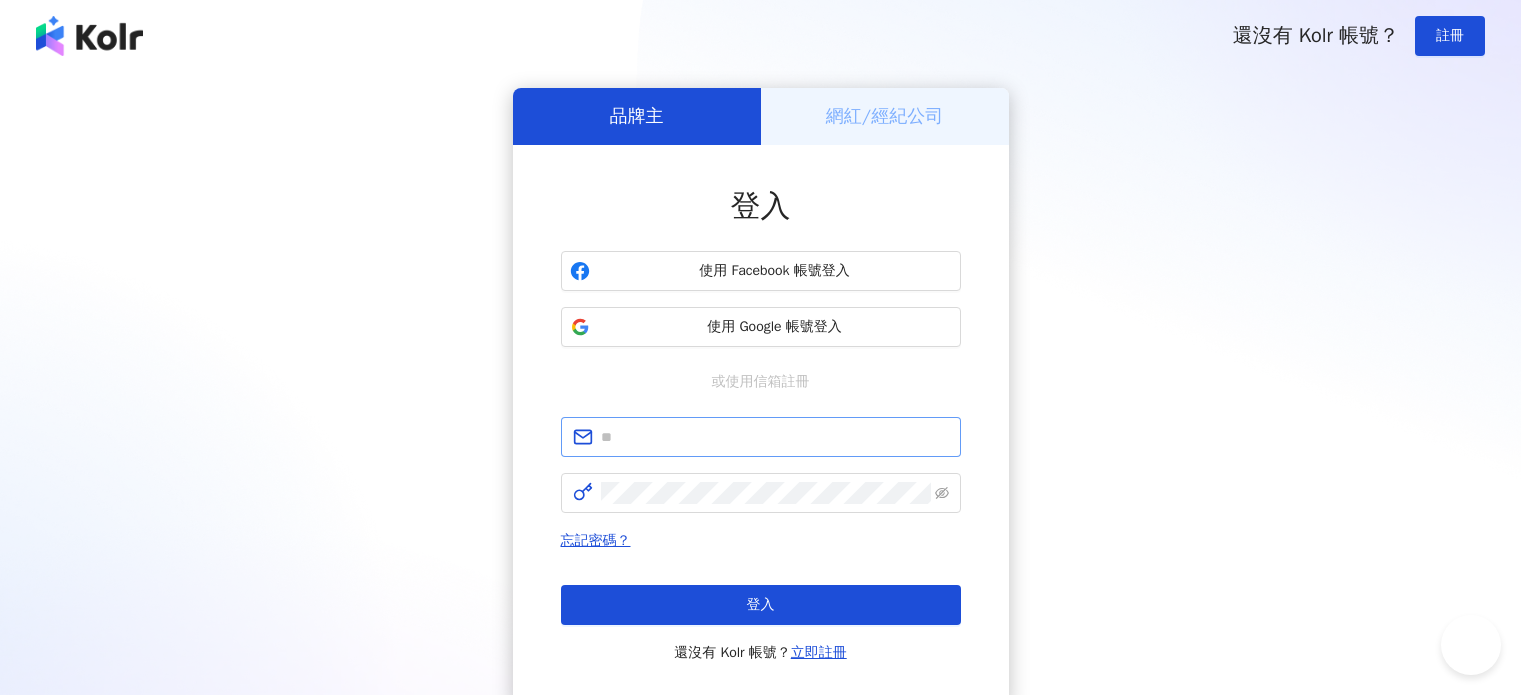 scroll, scrollTop: 0, scrollLeft: 0, axis: both 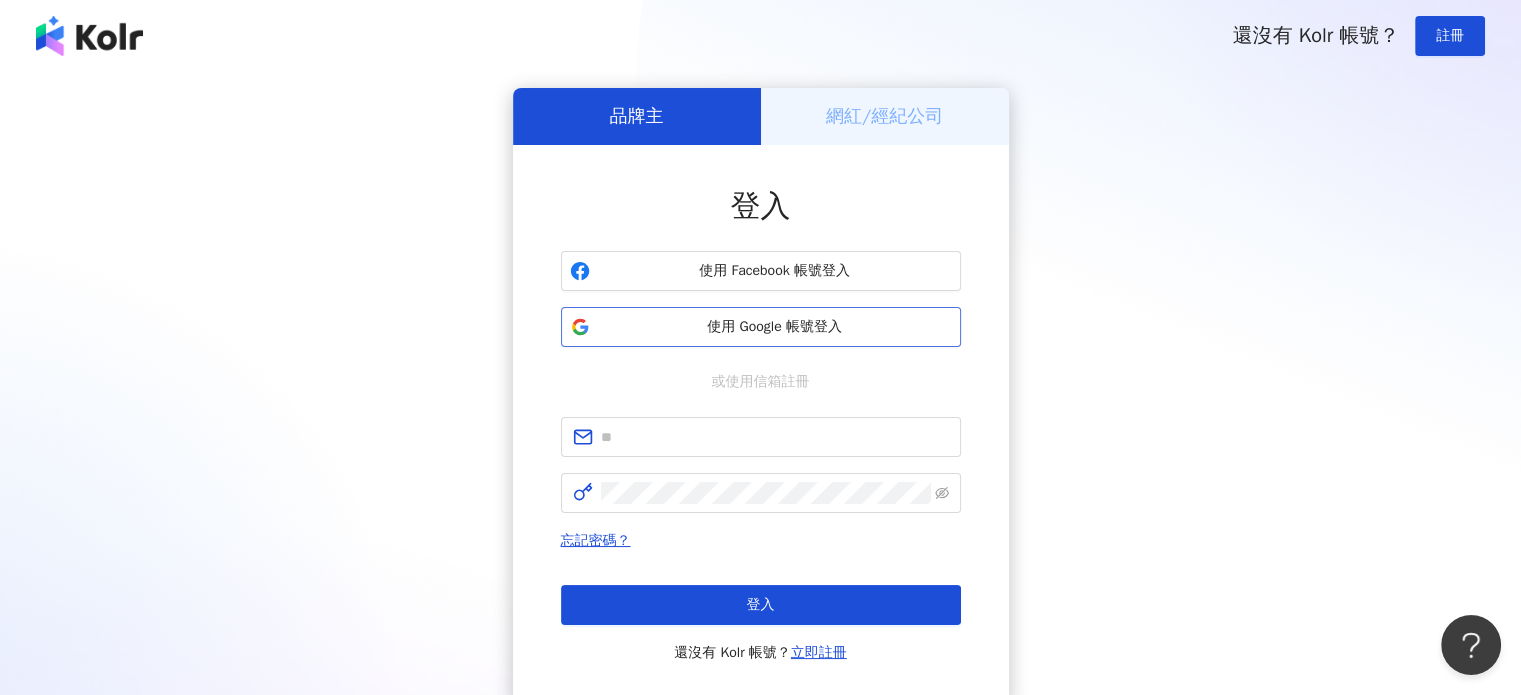 click on "使用 Google 帳號登入" at bounding box center [775, 327] 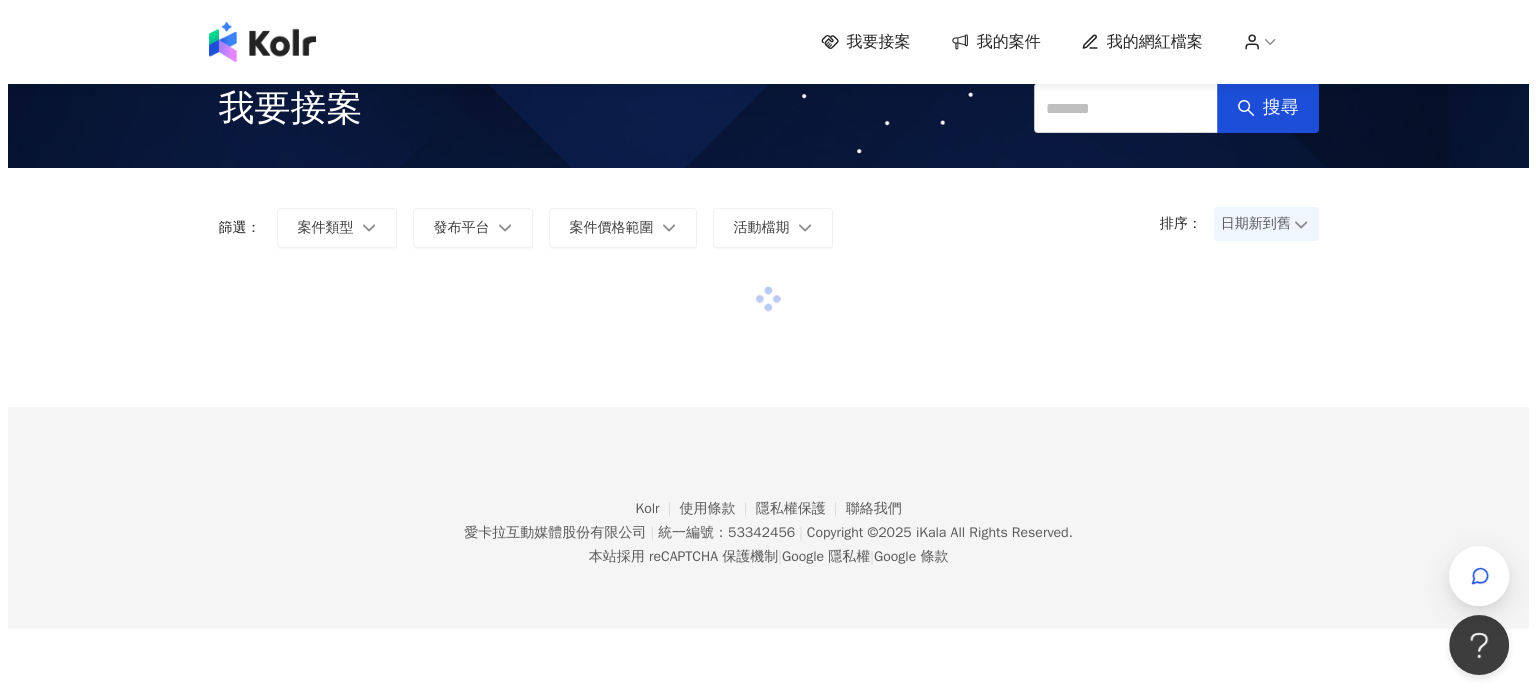 scroll, scrollTop: 0, scrollLeft: 0, axis: both 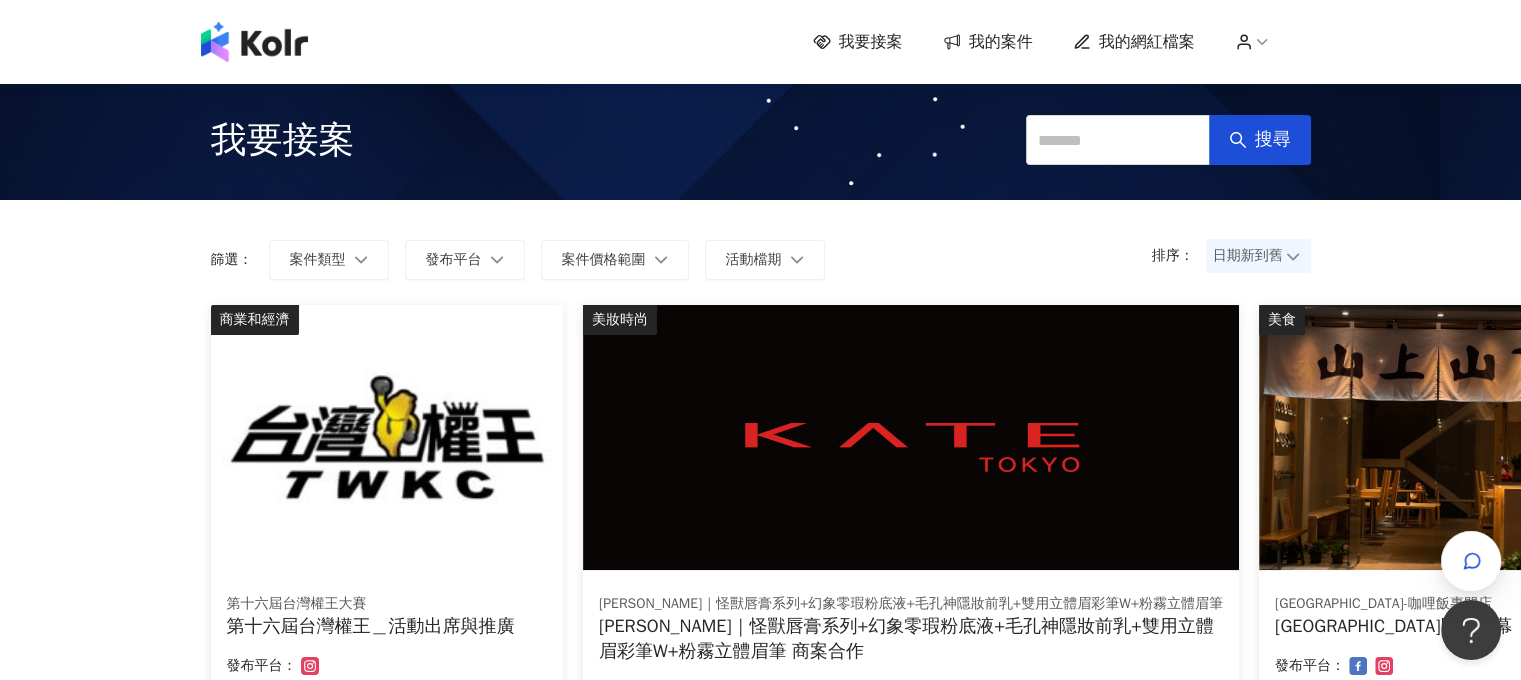 click on "我的案件" at bounding box center [1001, 42] 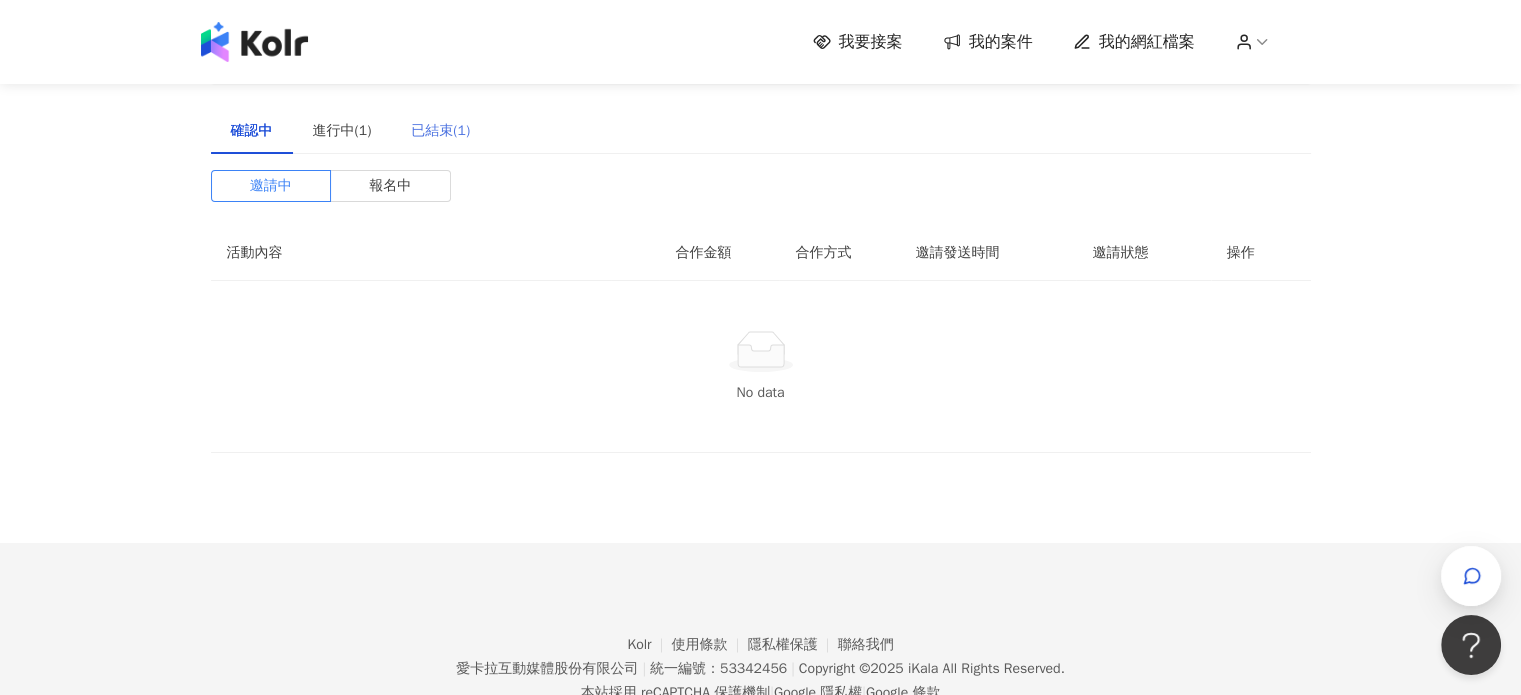 click on "已結束(1)" at bounding box center (440, 131) 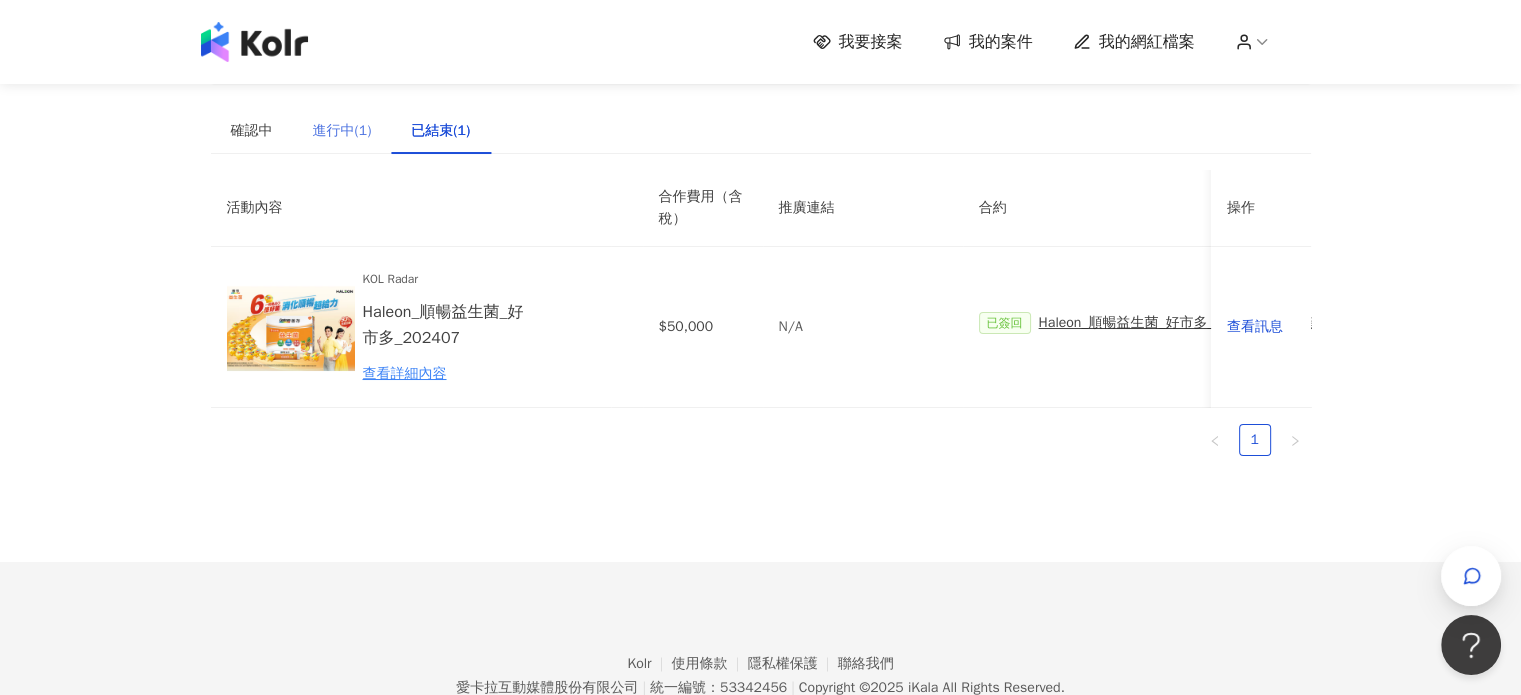 click on "進行中(1)" at bounding box center [342, 131] 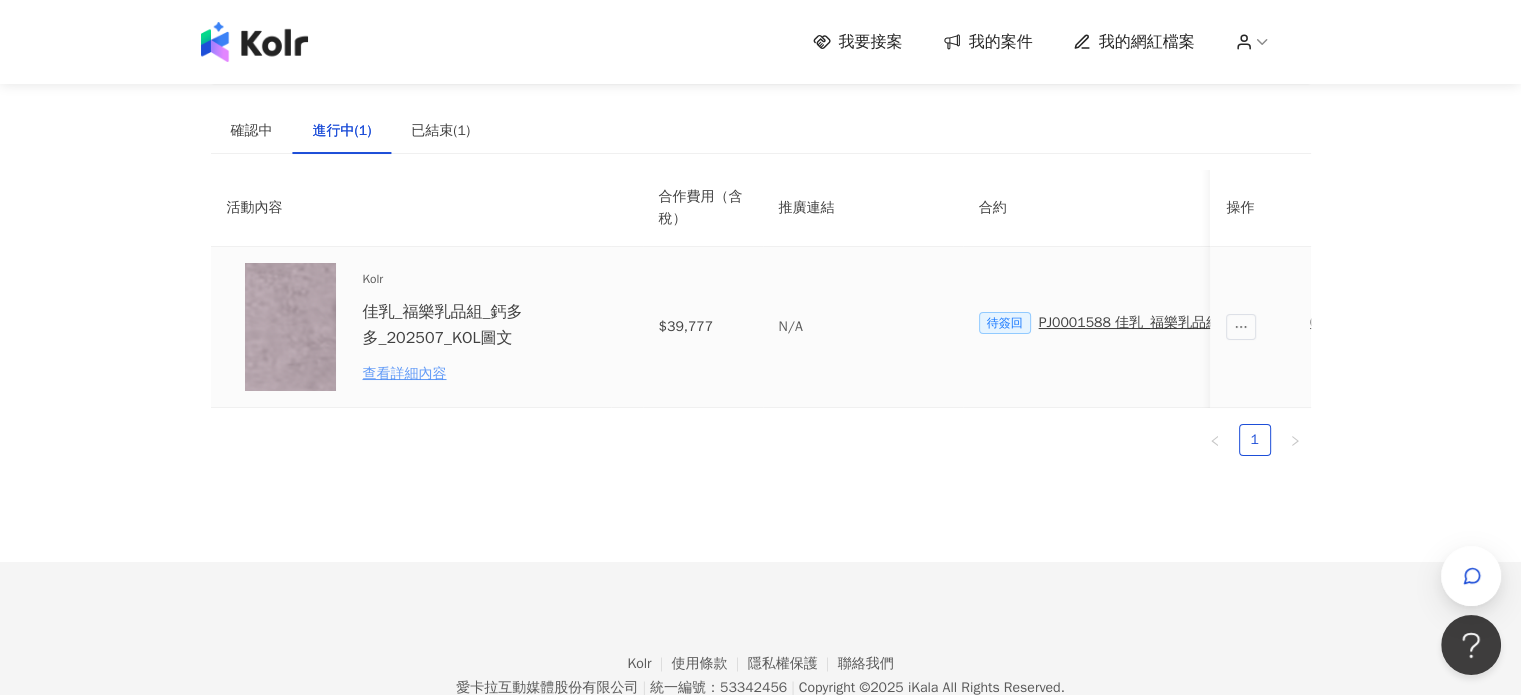click on "查看詳細內容" at bounding box center [450, 374] 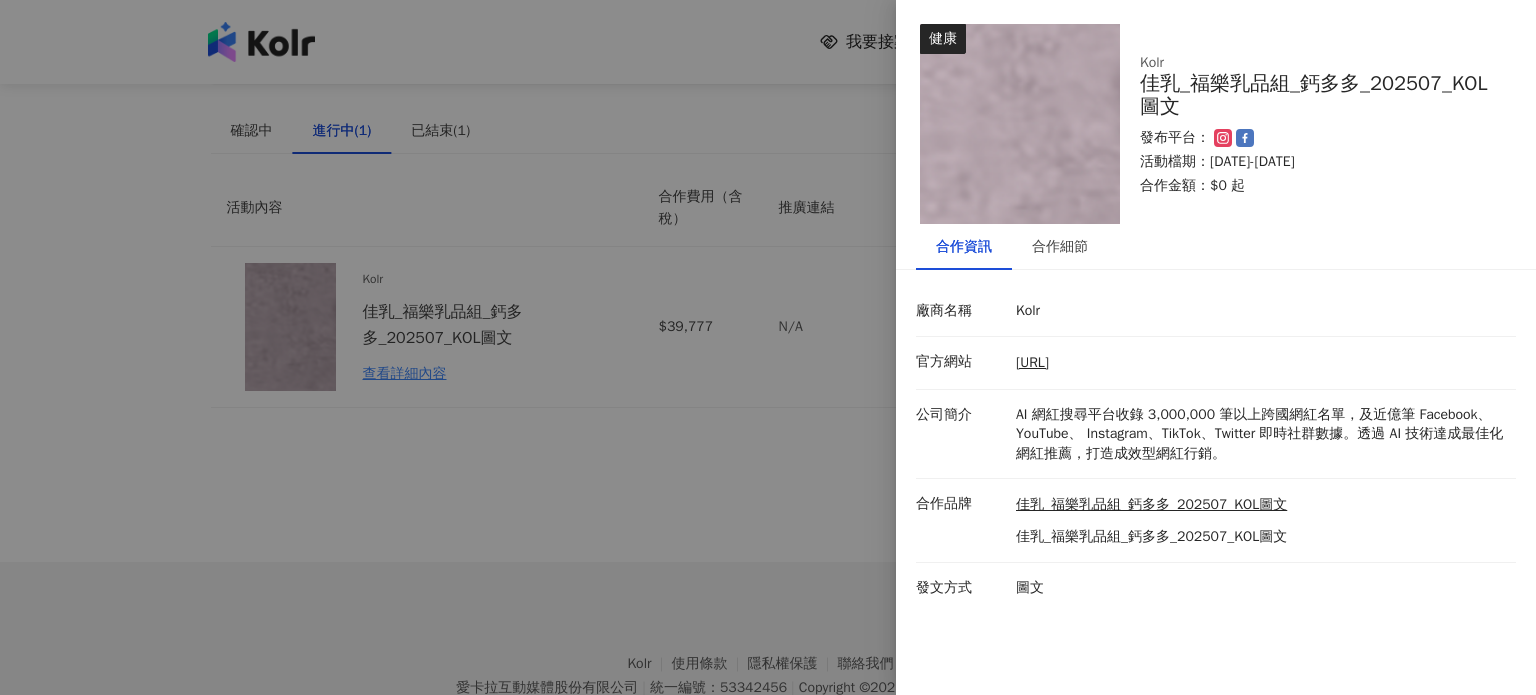 click at bounding box center [768, 347] 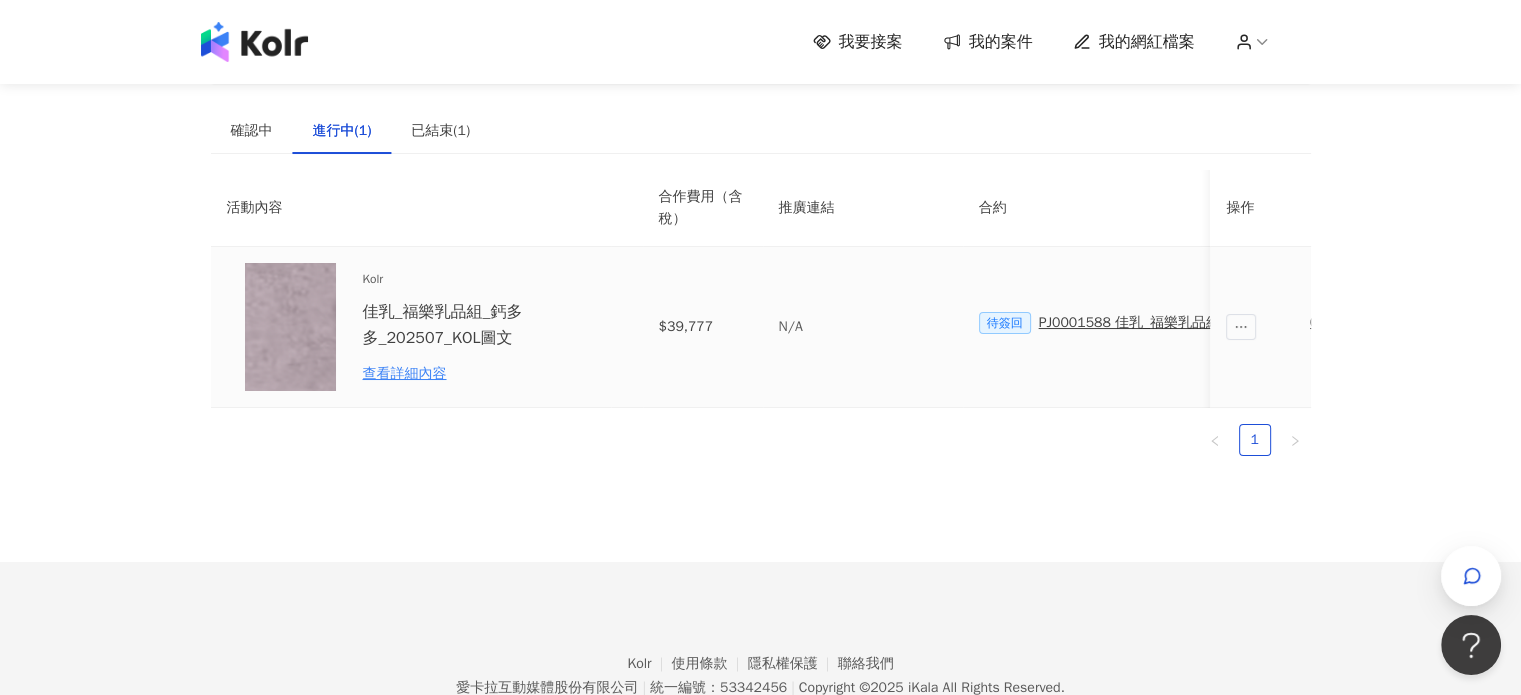 click on "PJ0001588 佳乳_福樂乳品組_鈣多多_202507_活動確認單" at bounding box center [1221, 323] 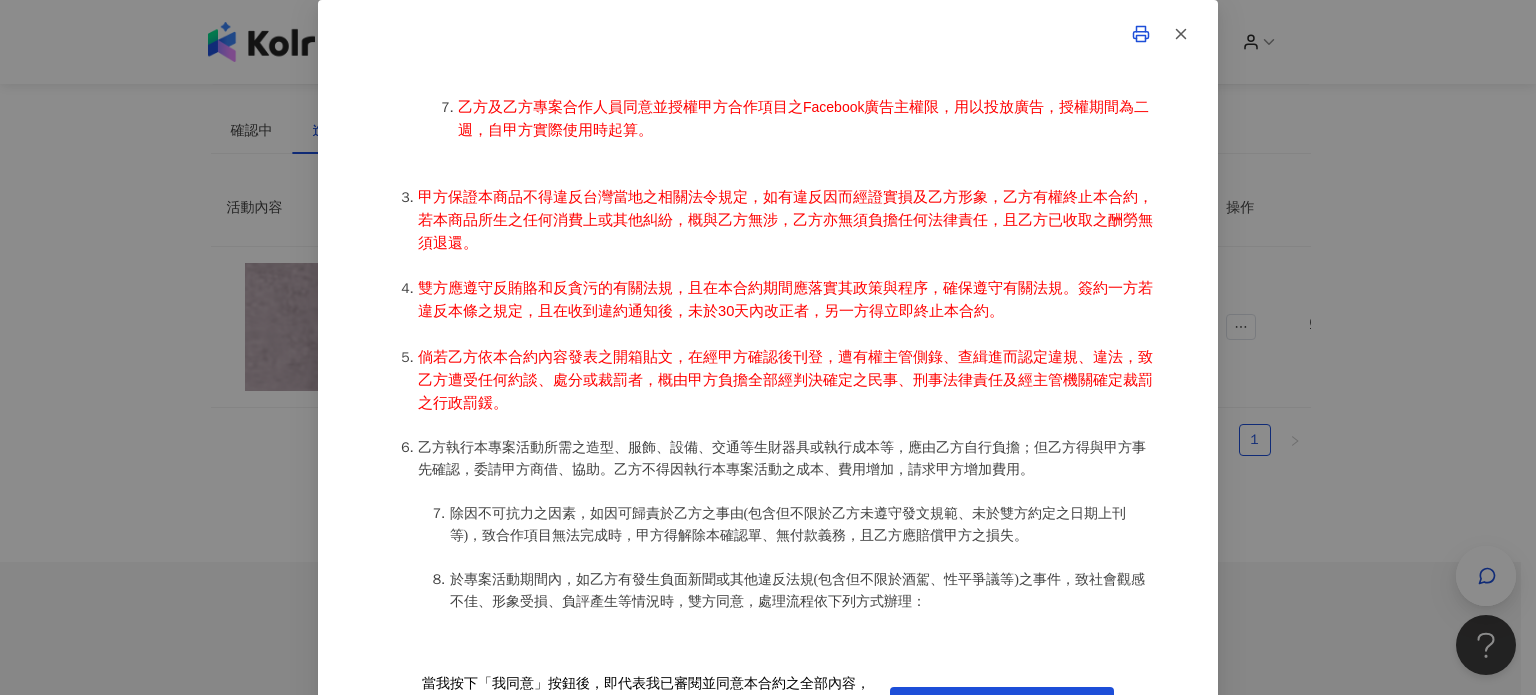 scroll, scrollTop: 1500, scrollLeft: 0, axis: vertical 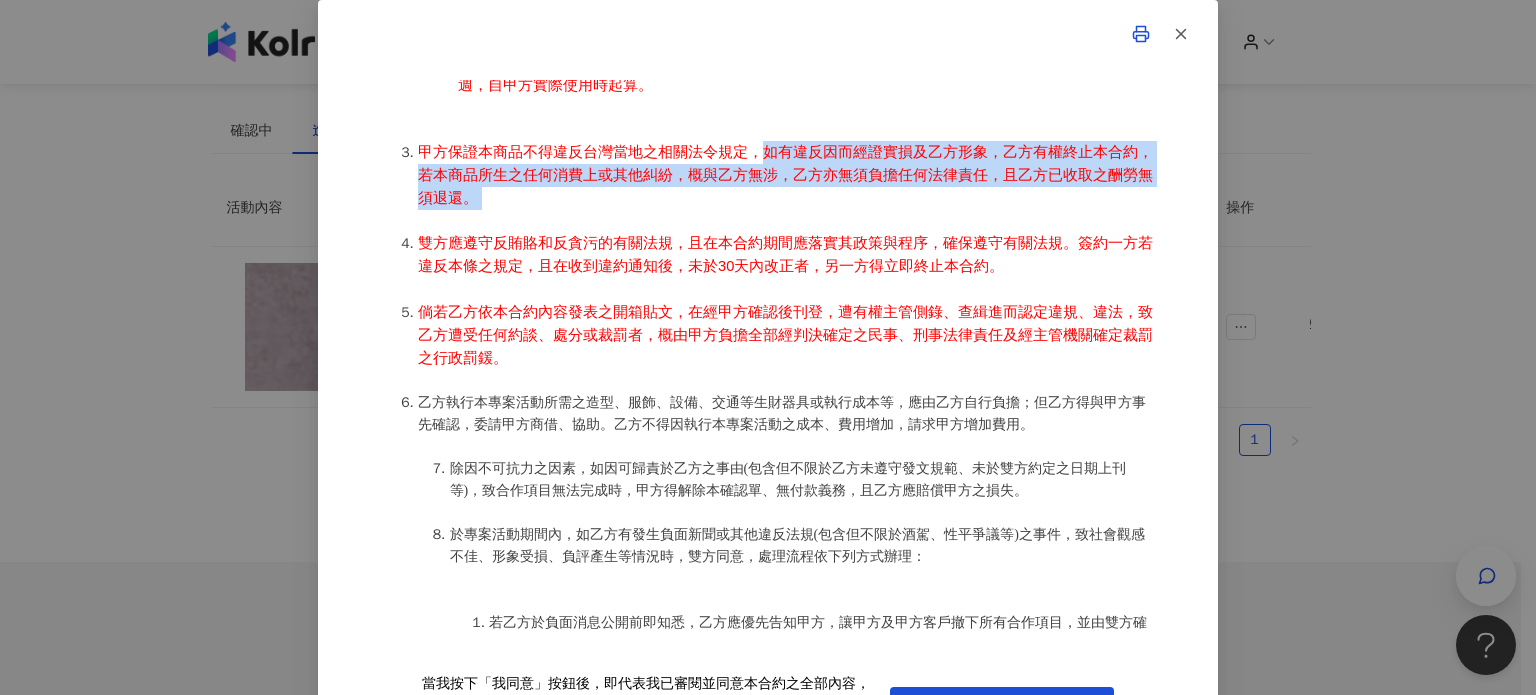 drag, startPoint x: 744, startPoint y: 183, endPoint x: 808, endPoint y: 252, distance: 94.11163 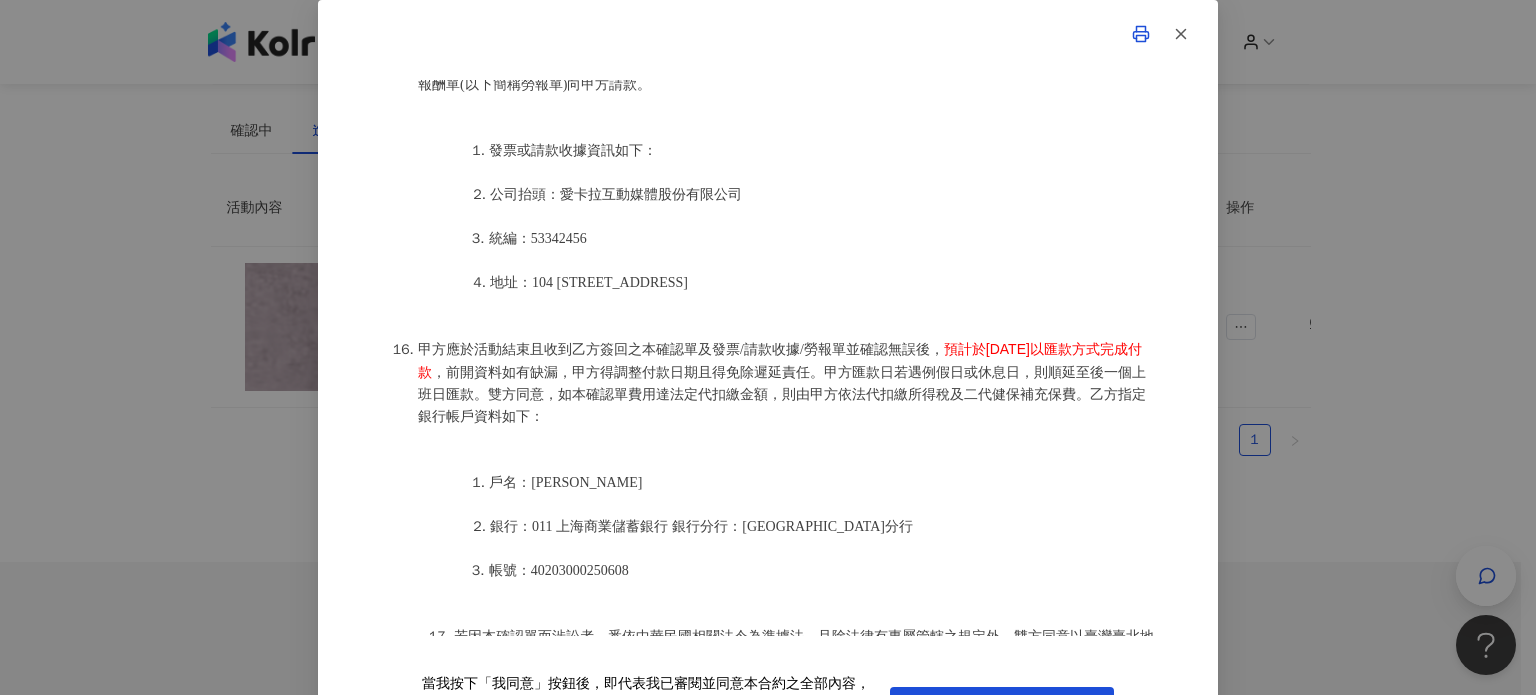 scroll, scrollTop: 2741, scrollLeft: 0, axis: vertical 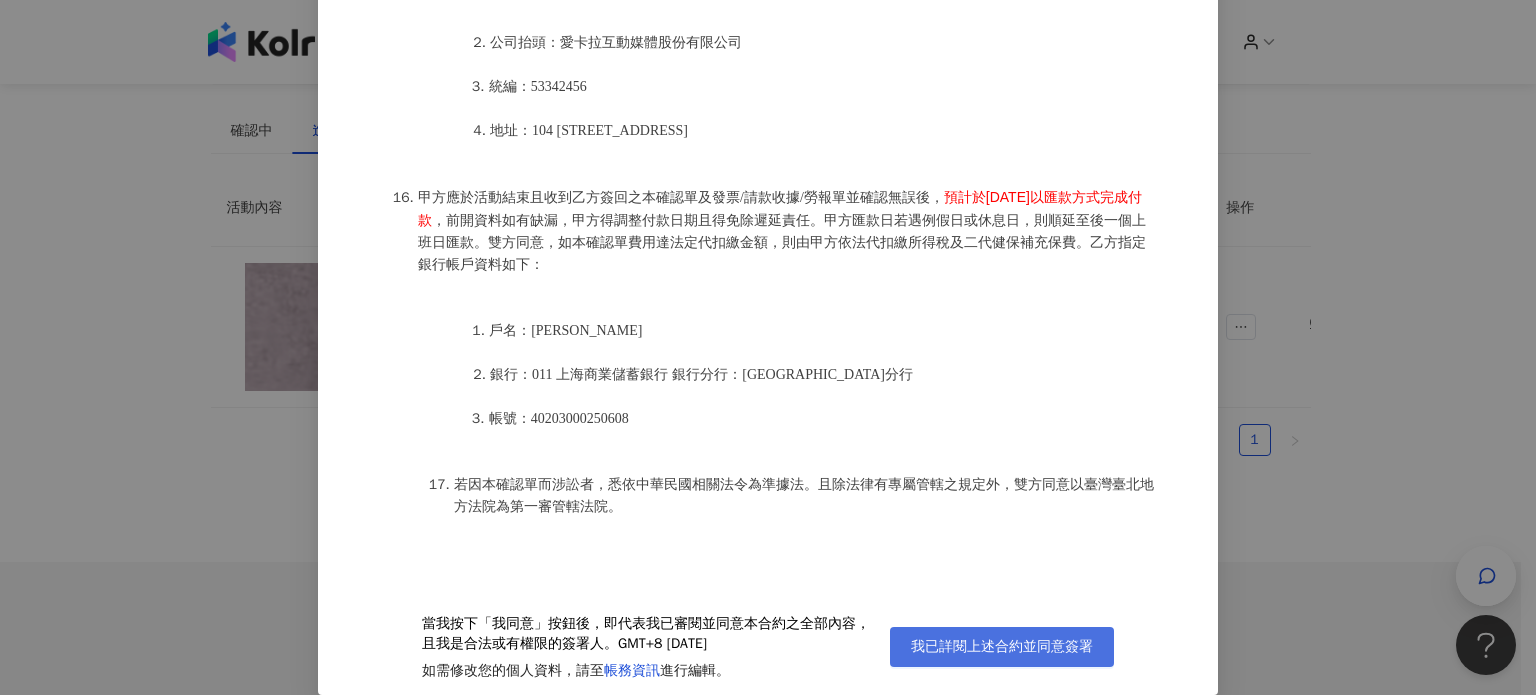 click on "我已詳閱上述合約並同意簽署" at bounding box center [1002, 647] 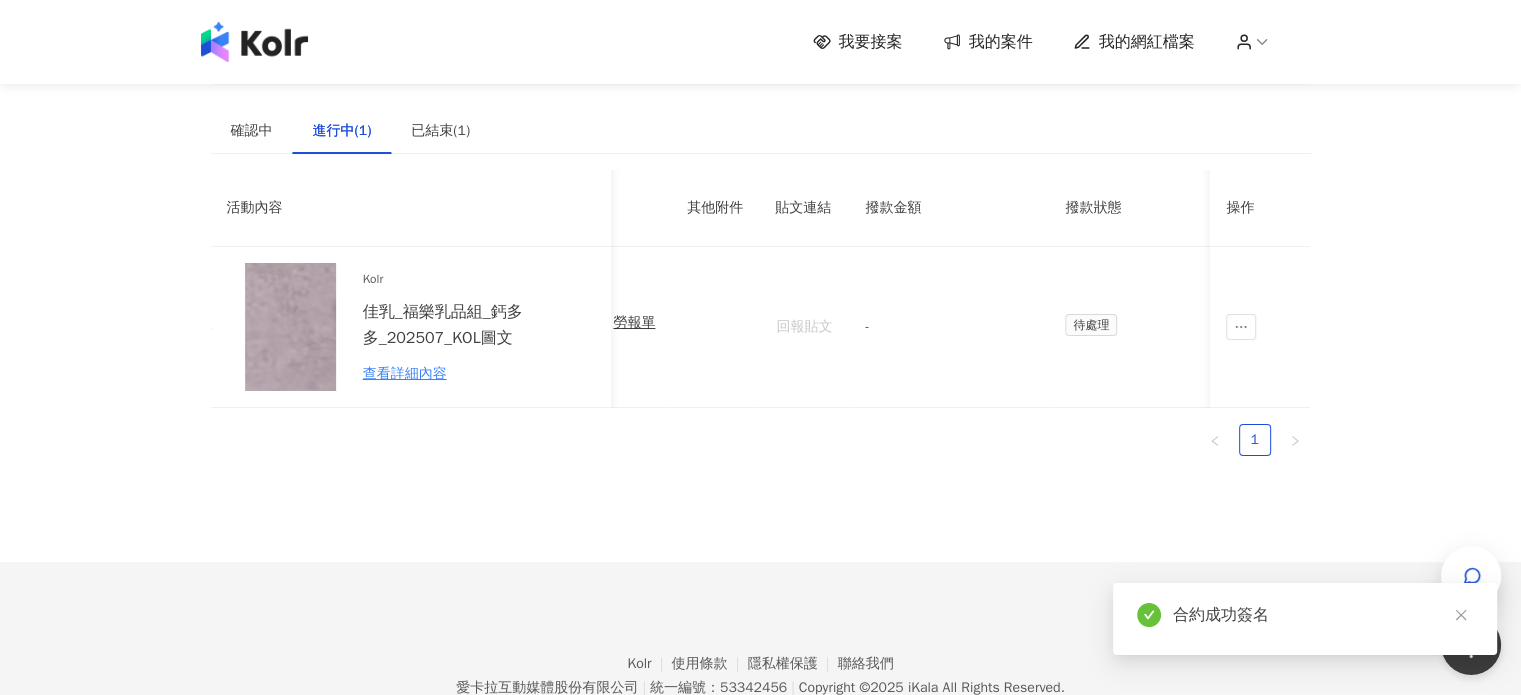 scroll, scrollTop: 0, scrollLeft: 914, axis: horizontal 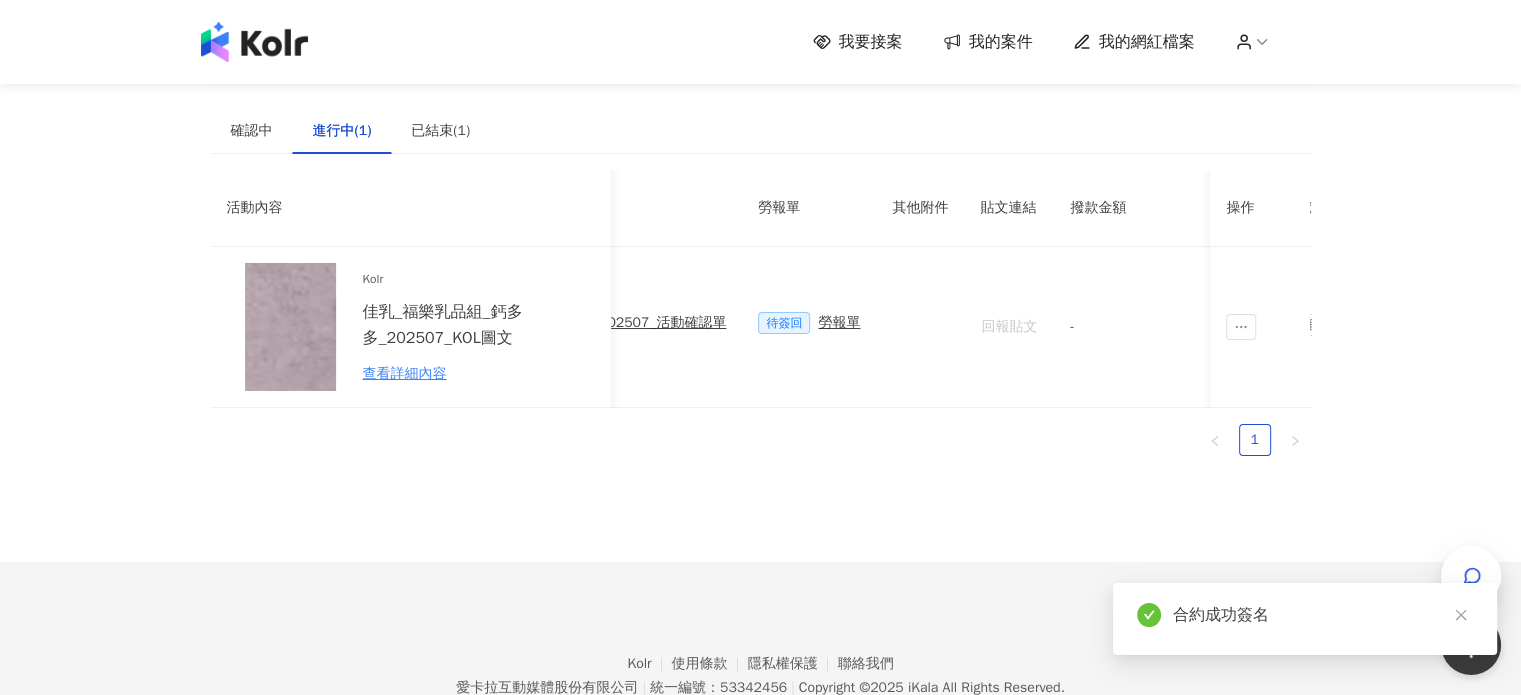 click on "建議執行流程 確認中 進行中(1) 已結束(1) 邀請中 報名中 活動內容 合作金額 合作方式 邀請發送時間 邀請狀態 操作               No data 活動內容 合作費用（含稅） 推廣連結 合約 勞報單 其他附件 貼文連結 撥款金額 撥款狀態 操作                       Kolr 佳乳_福樂乳品組_鈣多多_202507_KOL圖文 查看詳細內容 $39,777 N/A 已簽回 PJ0001588 佳乳_福樂乳品組_鈣多多_202507_活動確認單 待簽回 勞報單 回報貼文 - 待處理 1 活動內容 合作費用（含稅） 推廣連結 合約 勞報單 其他附件 貼文連結 撥款金額 撥款狀態 操作                       KOL Radar Haleon_順暢益生菌_好市多_202407 查看詳細內容 $50,000 N/A 已簽回 Haleon_順暢益生菌_好市多_202407_活動確認單 待簽回 勞報單 【勞報_[PERSON_NAME]旬】PJ0000965 Haleon_順暢益生菌_好市多_202407_簽回.pdf [PERSON_NAME]旬_新一季工會.jpg - 已匯款 查看訊息 1" at bounding box center [761, 281] 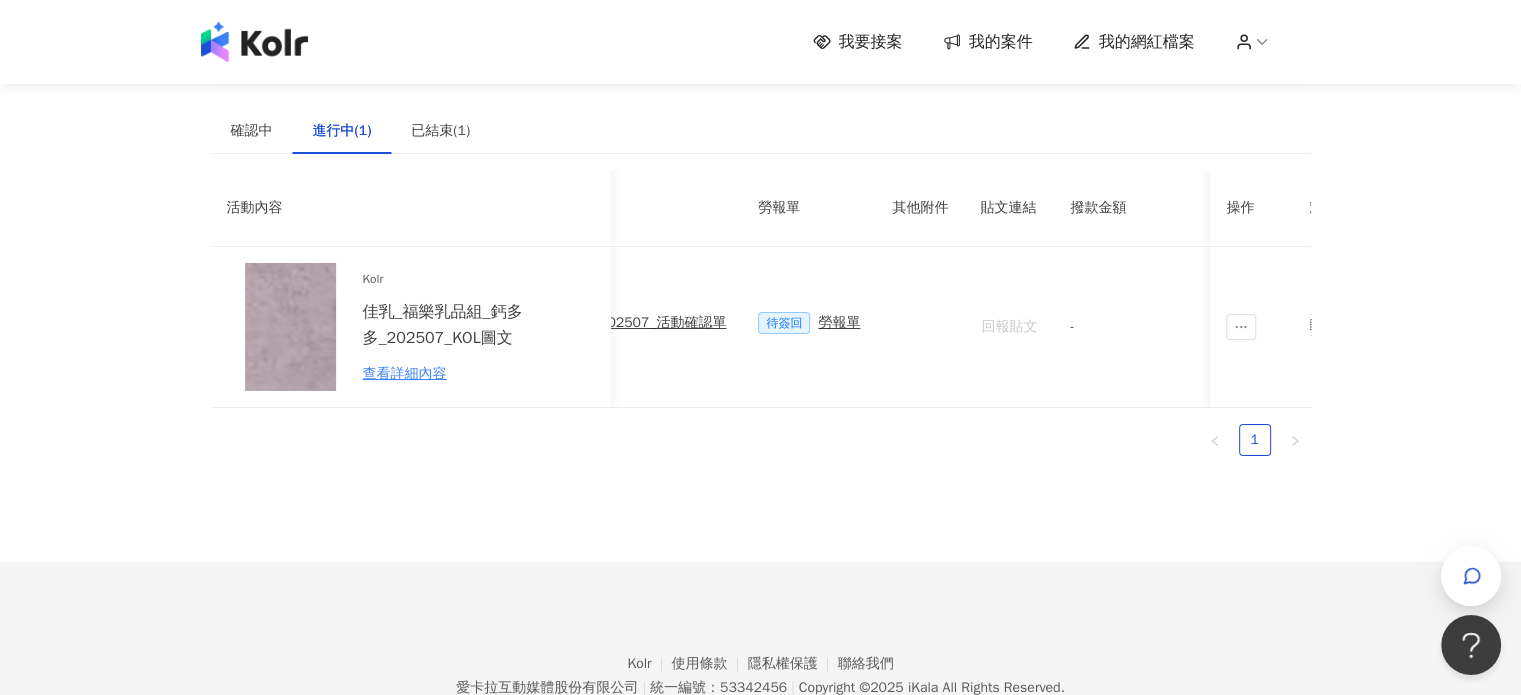 click on "建議執行流程 確認中 進行中(1) 已結束(1) 邀請中 報名中 活動內容 合作金額 合作方式 邀請發送時間 邀請狀態 操作               No data 活動內容 合作費用（含稅） 推廣連結 合約 勞報單 其他附件 貼文連結 撥款金額 撥款狀態 操作                       Kolr 佳乳_福樂乳品組_鈣多多_202507_KOL圖文 查看詳細內容 $39,777 N/A 已簽回 PJ0001588 佳乳_福樂乳品組_鈣多多_202507_活動確認單 待簽回 勞報單 回報貼文 - 待處理 1 活動內容 合作費用（含稅） 推廣連結 合約 勞報單 其他附件 貼文連結 撥款金額 撥款狀態 操作                       KOL Radar Haleon_順暢益生菌_好市多_202407 查看詳細內容 $50,000 N/A 已簽回 Haleon_順暢益生菌_好市多_202407_活動確認單 待簽回 勞報單 【勞報_[PERSON_NAME]旬】PJ0000965 Haleon_順暢益生菌_好市多_202407_簽回.pdf [PERSON_NAME]旬_新一季工會.jpg - 已匯款 查看訊息 1" at bounding box center (761, 281) 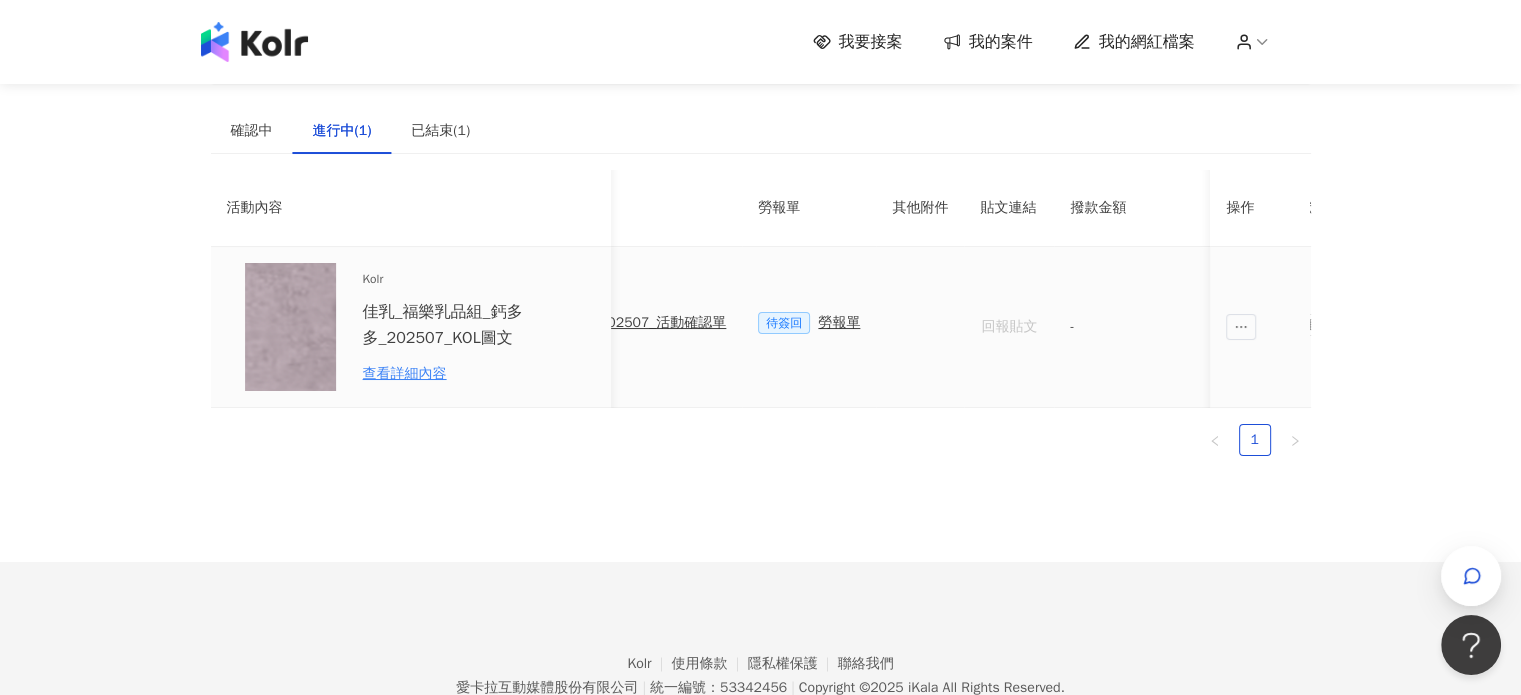 click on "待簽回" at bounding box center (784, 323) 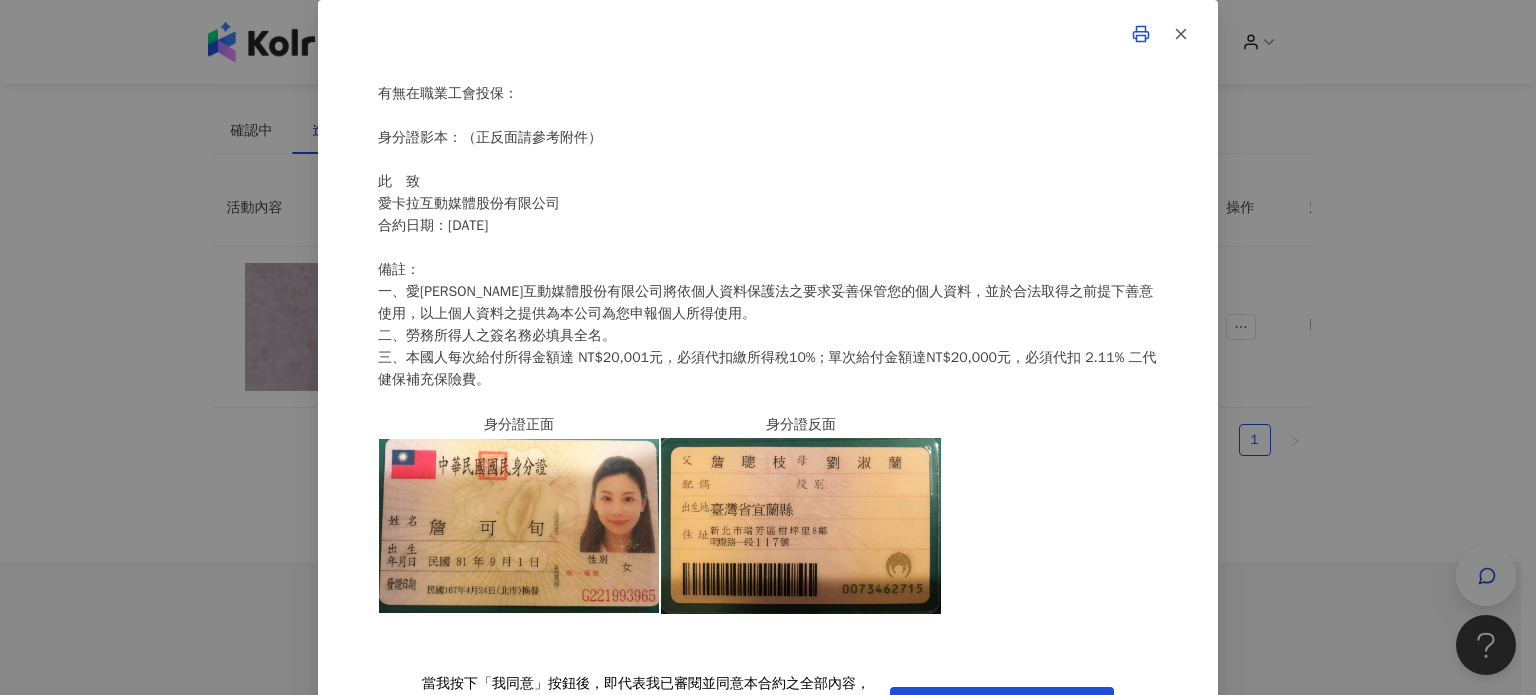 scroll, scrollTop: 0, scrollLeft: 0, axis: both 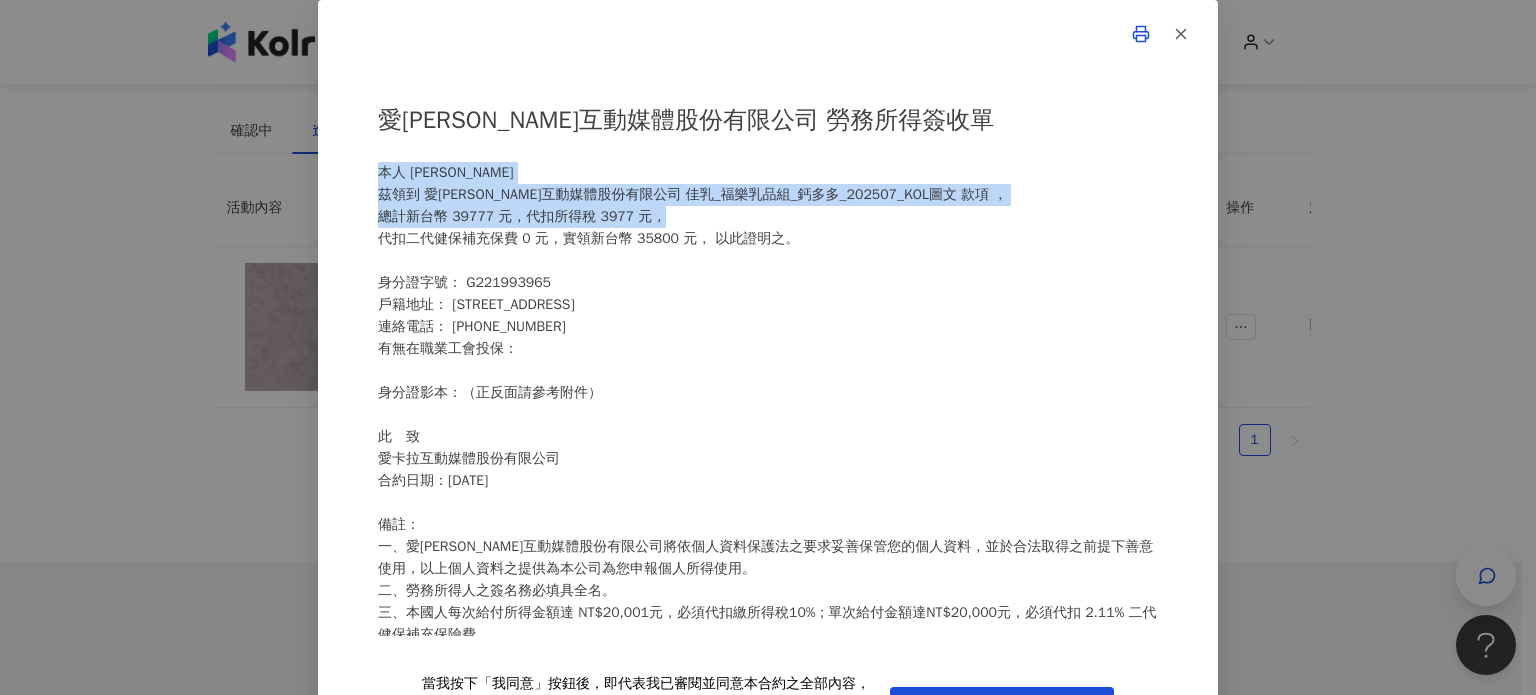 drag, startPoint x: 767, startPoint y: 221, endPoint x: 539, endPoint y: 191, distance: 229.96521 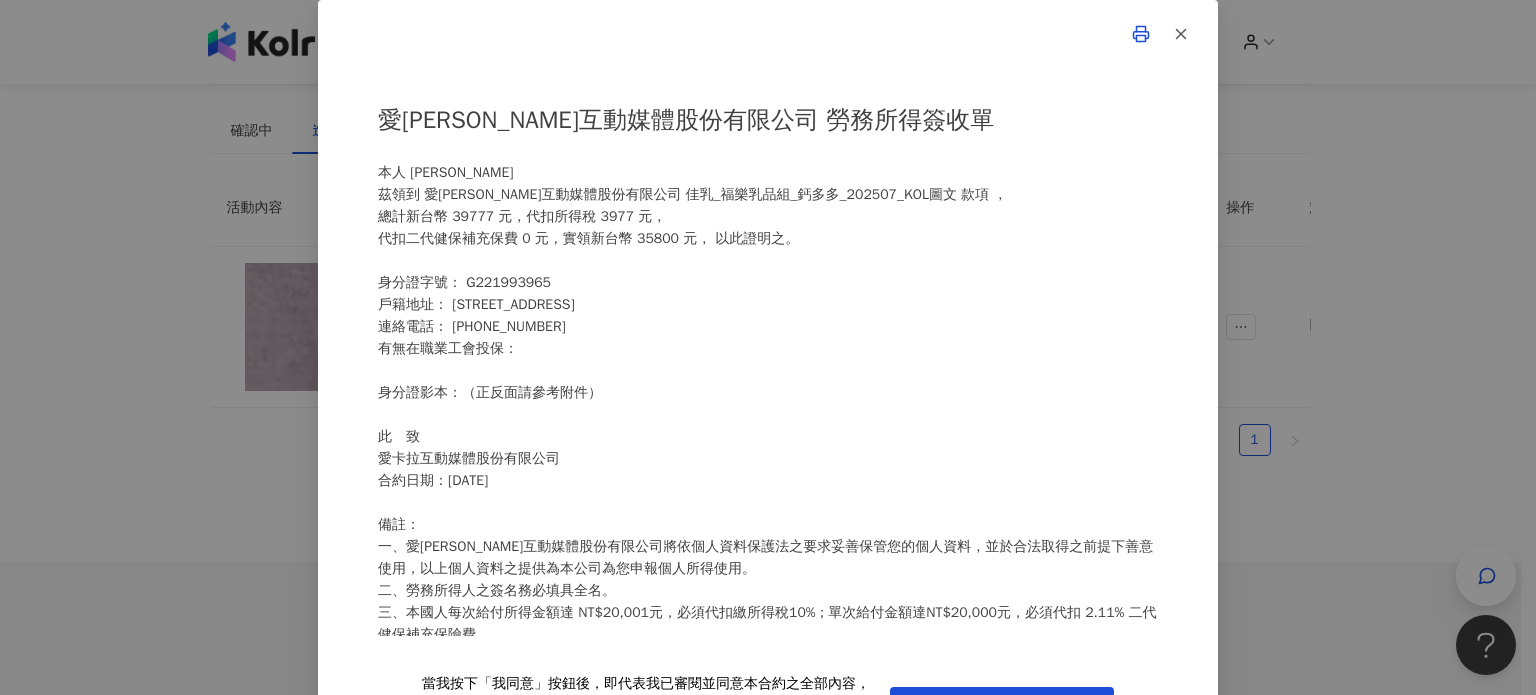 click on "愛[PERSON_NAME]互動媒體股份有限公司 勞務所得簽收單 本人 [PERSON_NAME] 茲領到 愛[PERSON_NAME]互動媒體股份有限公司 佳乳_福樂乳品組_鈣多多_202507_KOL圖文 款項 ，  總計新台幣 39777 元，代扣所得稅 3977 元， 代扣二代健保補充保費 0 元，實領新台幣 35800 元， 以此證明之。 身分證字號： G221993965 戶籍地址： [STREET_ADDRESS] 連絡電話： [PHONE_NUMBER] 有無在職業工會投保：  身分證影本：（正反面請參考附件） 此　致 愛[PERSON_NAME]互動媒體股份有限公司 合約日期：[DATE] 備註： 一、愛[PERSON_NAME]互動媒體股份有限公司將依個人資料保護法之要求妥善保管您的個人資料，並於合法取得之前提下善意使用，以上個人資料之提供為本公司為您申報個人所得使用。 二、勞務所得人之簽名務必填具全名。 身分證正面 身分證反面" at bounding box center (768, 358) 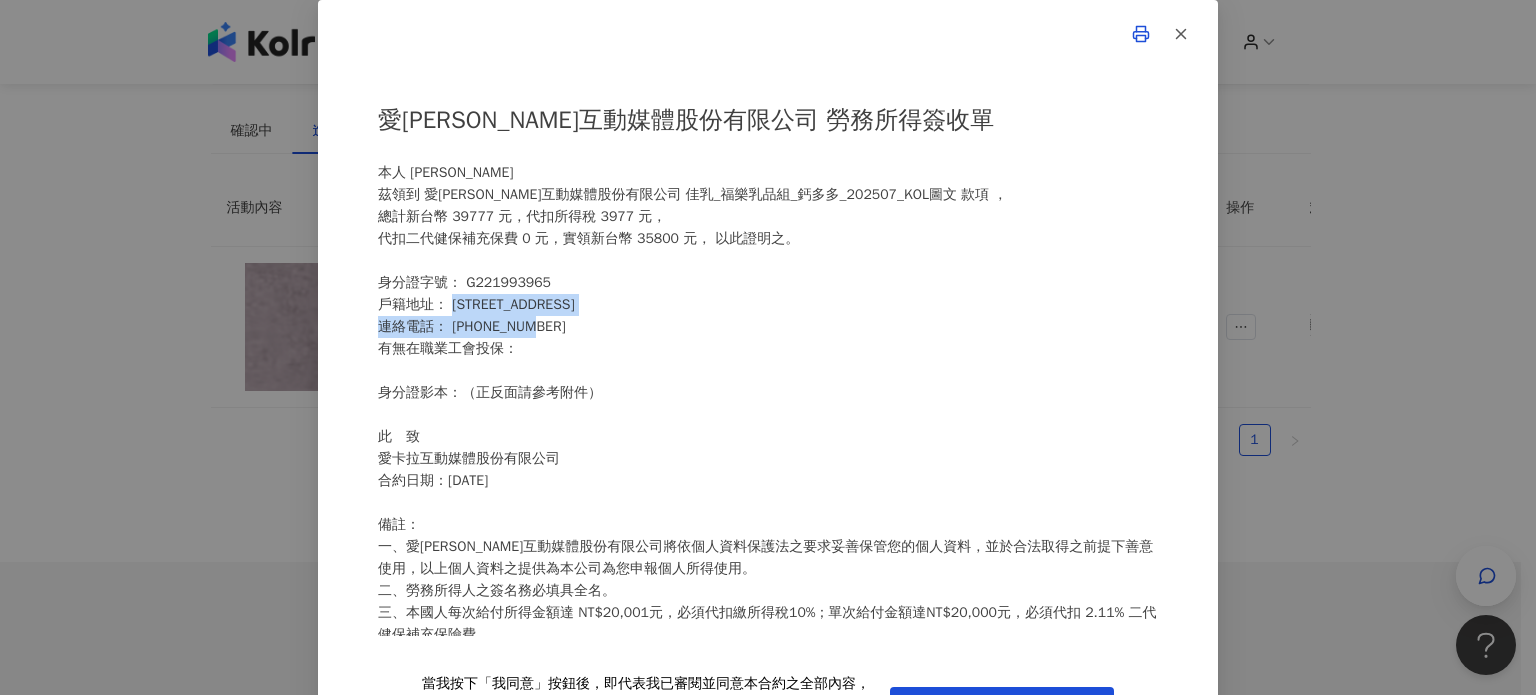 drag, startPoint x: 452, startPoint y: 314, endPoint x: 556, endPoint y: 317, distance: 104.04326 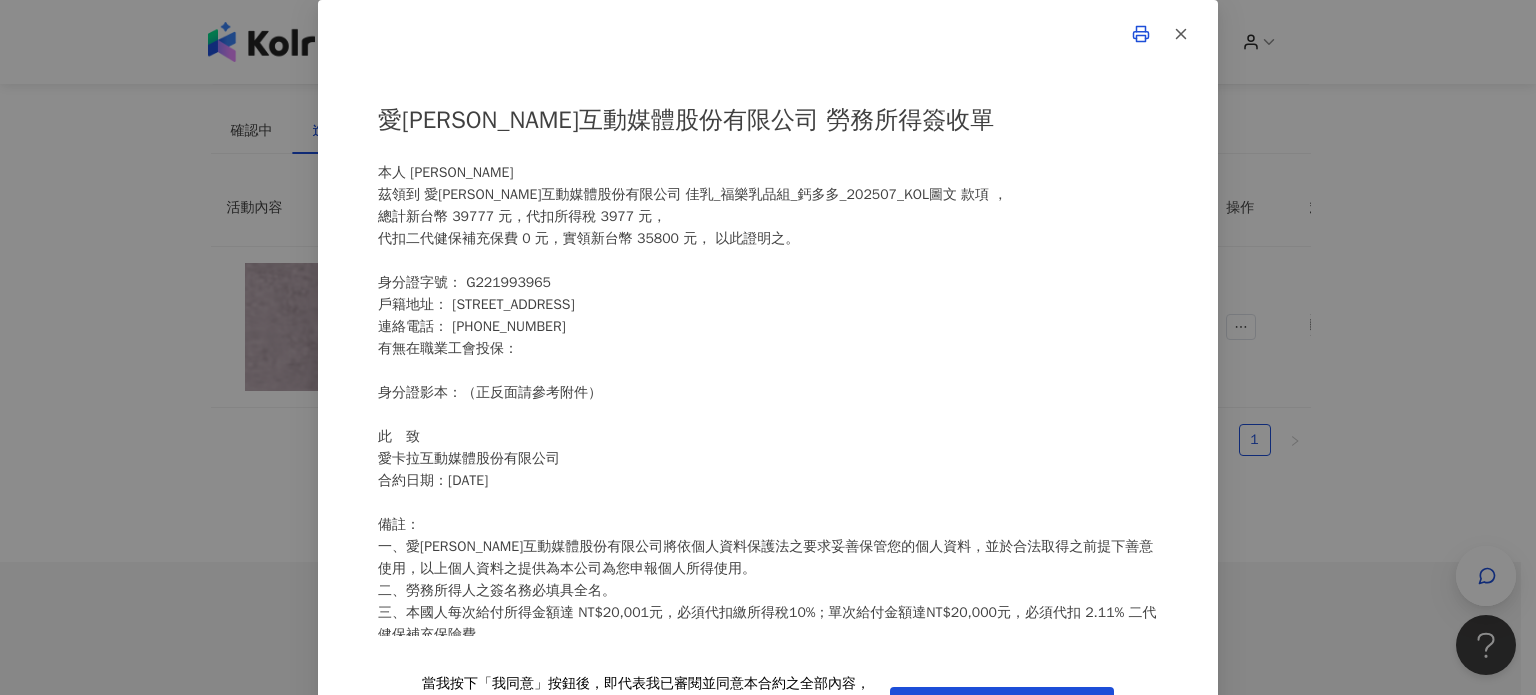 click on "愛[PERSON_NAME]互動媒體股份有限公司 勞務所得簽收單 本人 [PERSON_NAME] 茲領到 愛[PERSON_NAME]互動媒體股份有限公司 佳乳_福樂乳品組_鈣多多_202507_KOL圖文 款項 ，  總計新台幣 39777 元，代扣所得稅 3977 元， 代扣二代健保補充保費 0 元，實領新台幣 35800 元， 以此證明之。 身分證字號： G221993965 戶籍地址： [STREET_ADDRESS] 連絡電話： [PHONE_NUMBER] 有無在職業工會投保：  身分證影本：（正反面請參考附件） 此　致 愛[PERSON_NAME]互動媒體股份有限公司 合約日期：[DATE] 備註： 一、愛[PERSON_NAME]互動媒體股份有限公司將依個人資料保護法之要求妥善保管您的個人資料，並於合法取得之前提下善意使用，以上個人資料之提供為本公司為您申報個人所得使用。 二、勞務所得人之簽名務必填具全名。 身分證正面 身分證反面" at bounding box center (768, 358) 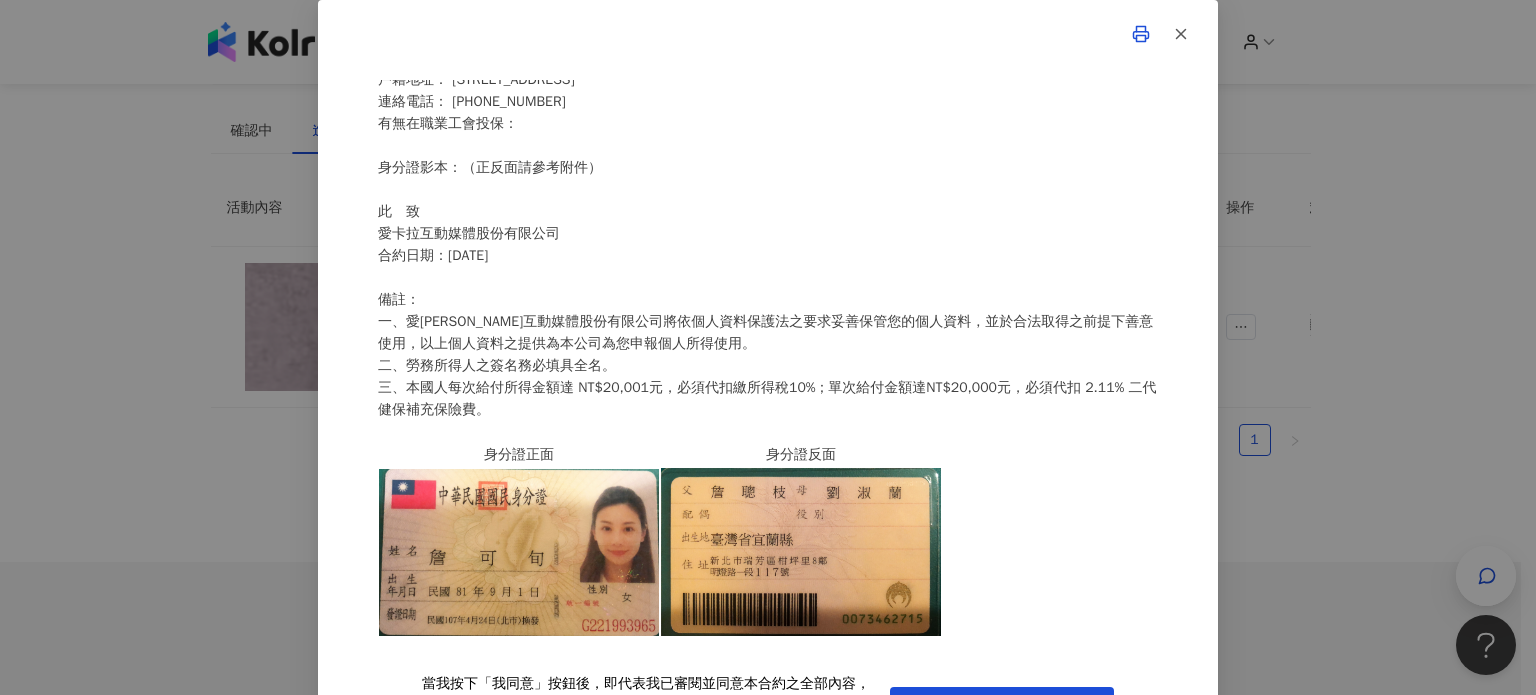 scroll, scrollTop: 255, scrollLeft: 0, axis: vertical 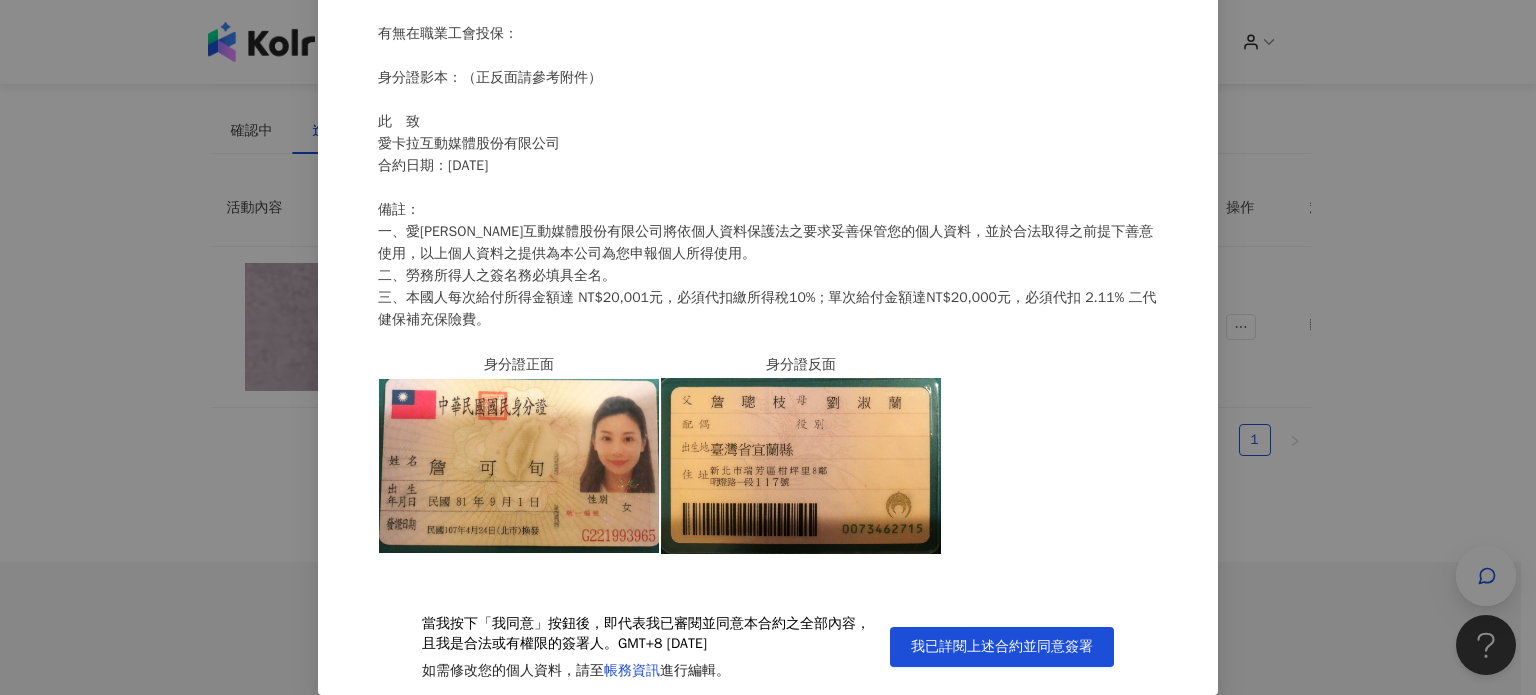 click on "愛[PERSON_NAME]互動媒體股份有限公司 勞務所得簽收單 本人 [PERSON_NAME] 茲領到 愛[PERSON_NAME]互動媒體股份有限公司 佳乳_福樂乳品組_鈣多多_202507_KOL圖文 款項 ，  總計新台幣 39777 元，代扣所得稅 3977 元， 代扣二代健保補充保費 0 元，實領新台幣 35800 元， 以此證明之。 身分證字號： G221993965 戶籍地址： [STREET_ADDRESS] 連絡電話： [PHONE_NUMBER] 有無在職業工會投保：  身分證影本：（正反面請參考附件） 此　致 愛[PERSON_NAME]互動媒體股份有限公司 合約日期：[DATE] 備註： 一、愛[PERSON_NAME]互動媒體股份有限公司將依個人資料保護法之要求妥善保管您的個人資料，並於合法取得之前提下善意使用，以上個人資料之提供為本公司為您申報個人所得使用。 二、勞務所得人之簽名務必填具全名。 身分證正面 身分證反面" at bounding box center (768, 298) 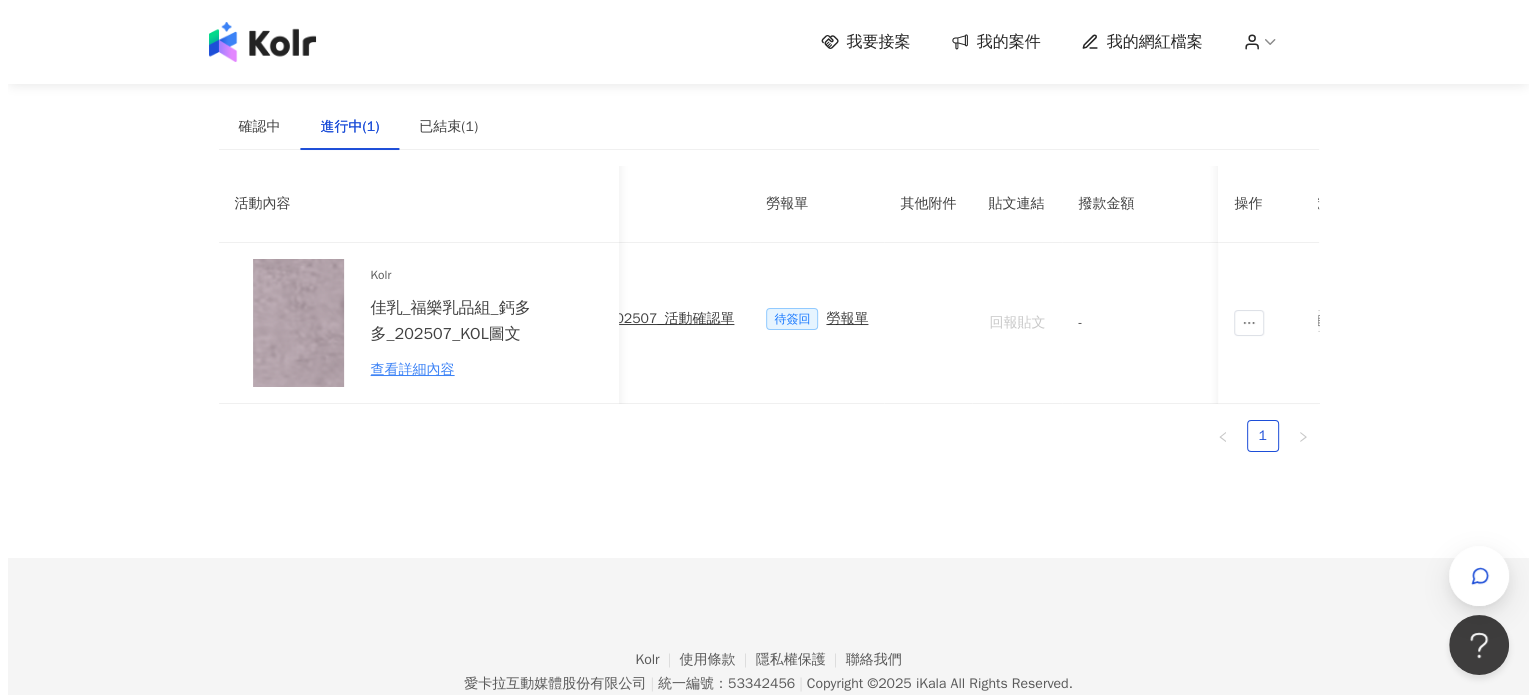scroll, scrollTop: 0, scrollLeft: 0, axis: both 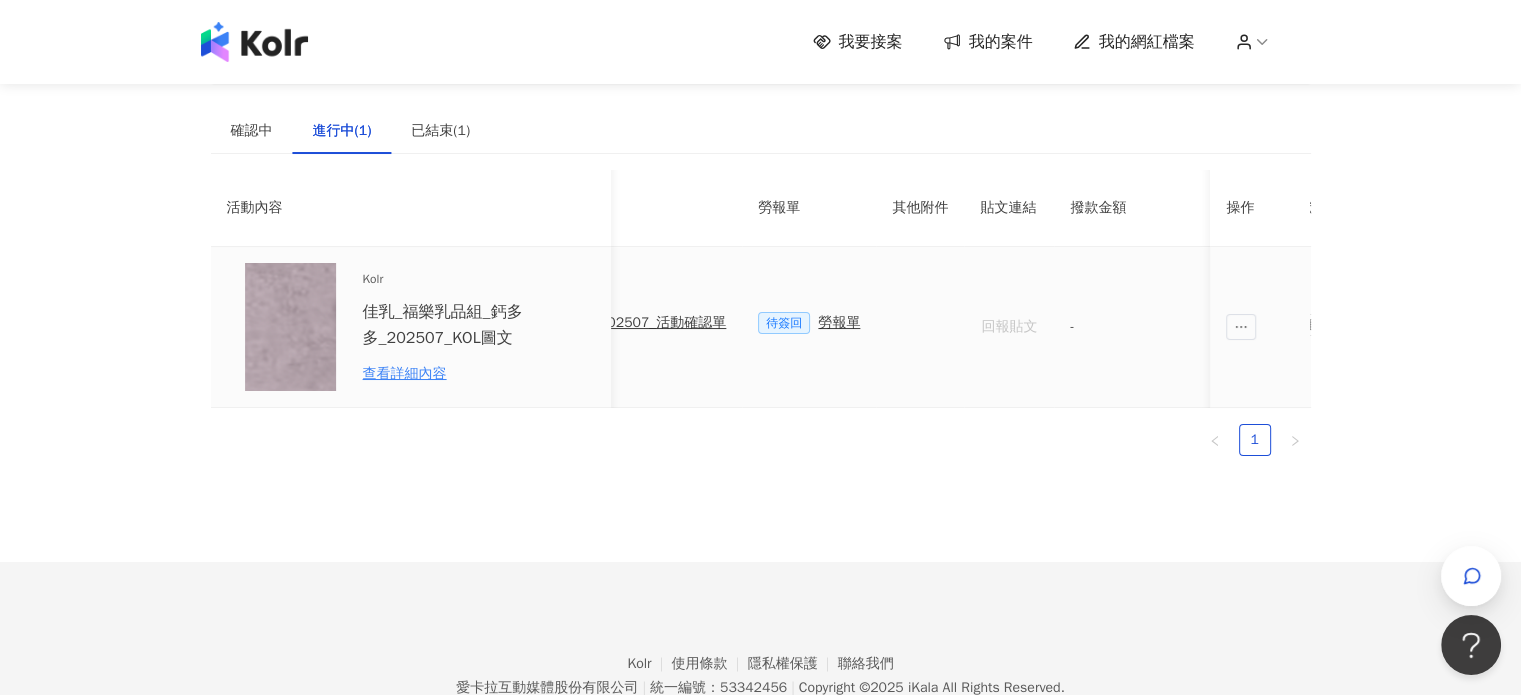 click on "待簽回" at bounding box center [784, 323] 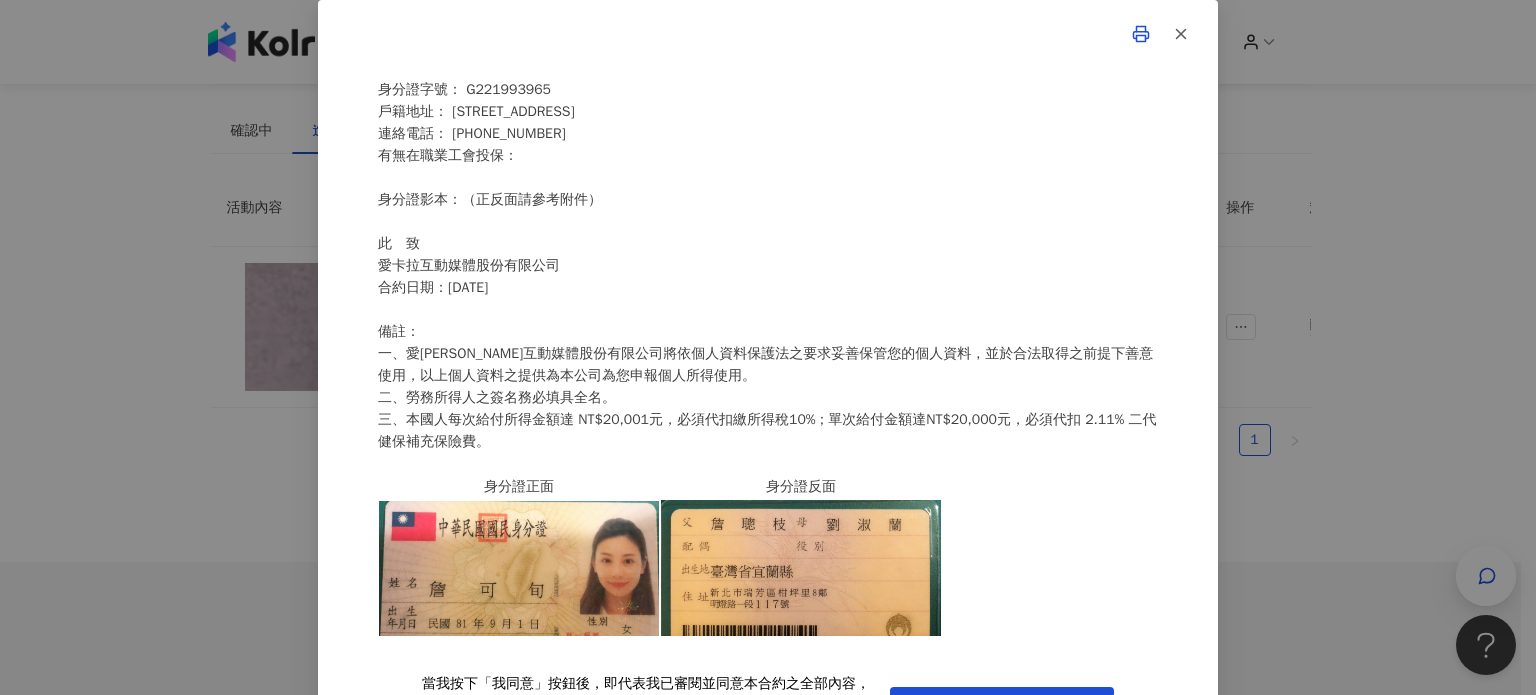 scroll, scrollTop: 255, scrollLeft: 0, axis: vertical 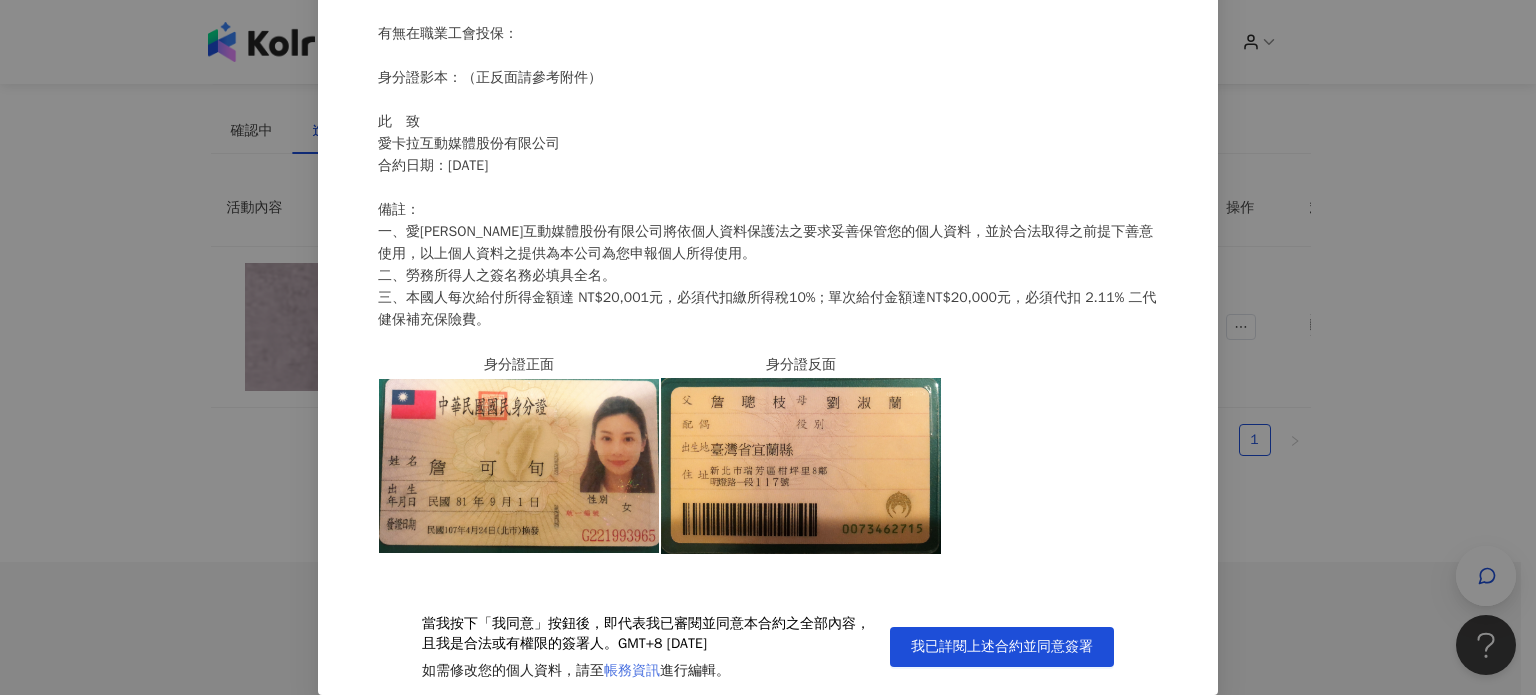 click on "帳務資訊" at bounding box center (632, 670) 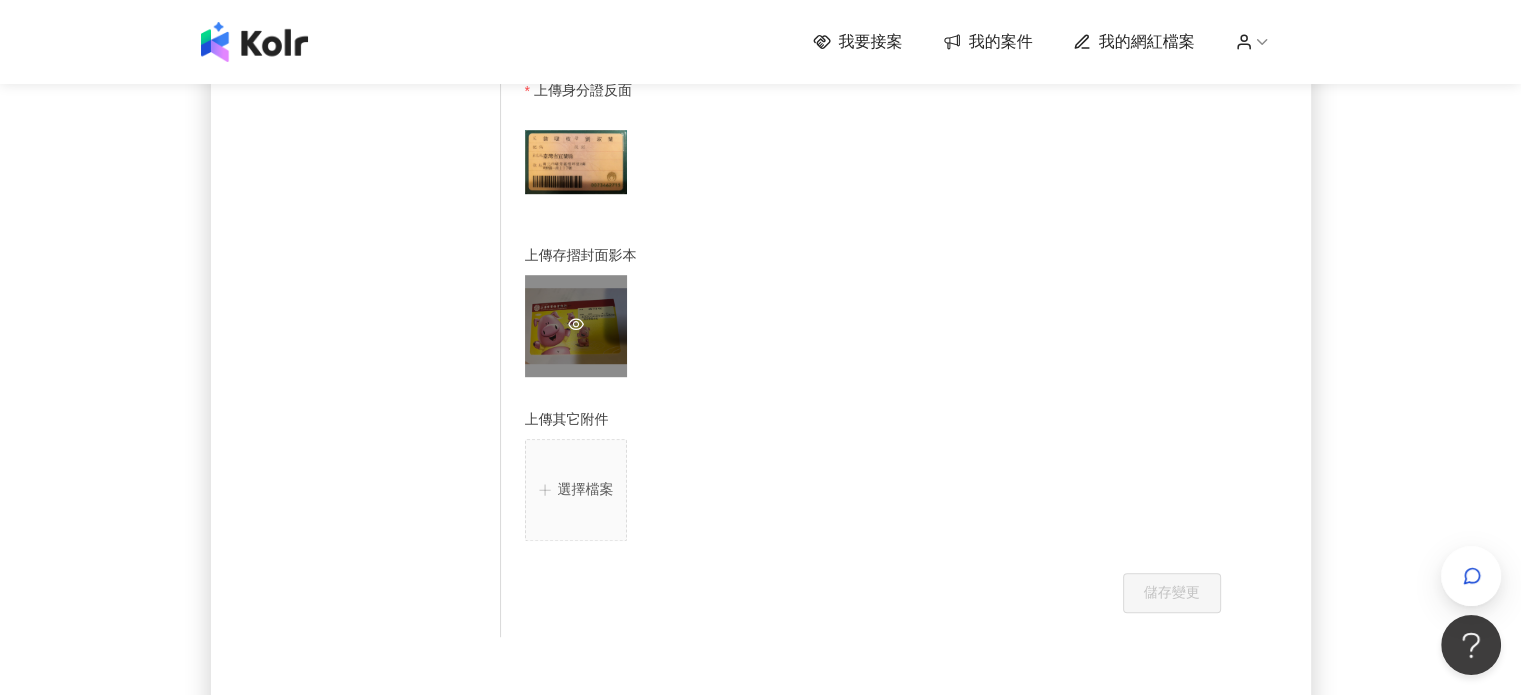 scroll, scrollTop: 718, scrollLeft: 0, axis: vertical 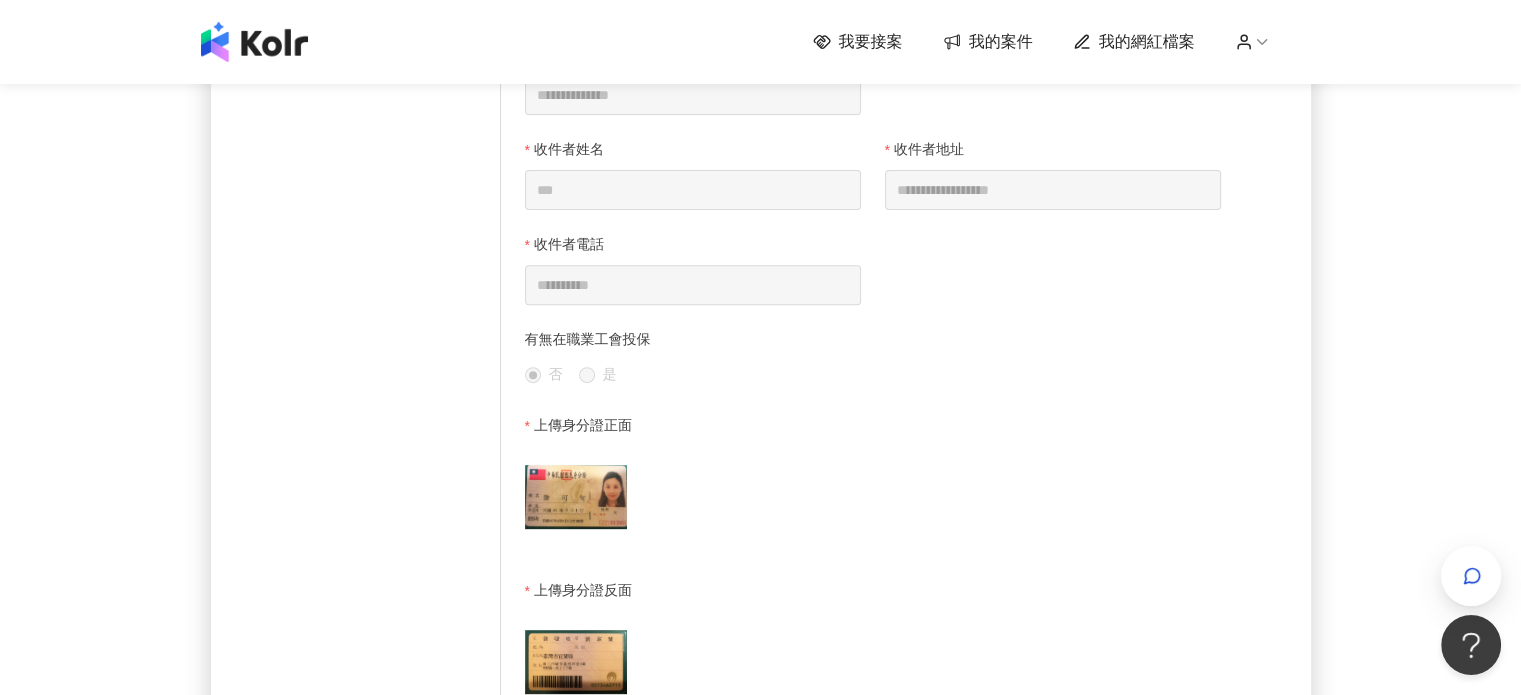 click on "有無在職業工會投保" at bounding box center (873, 344) 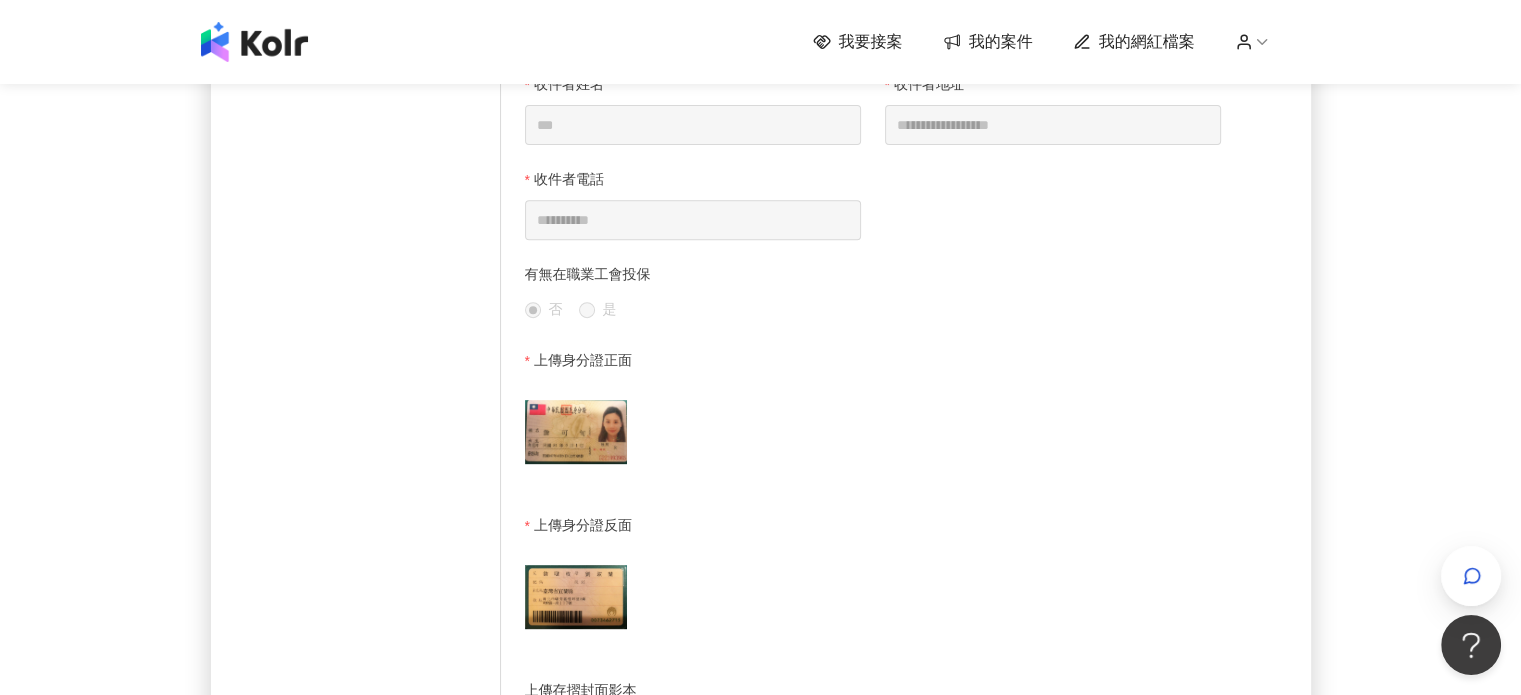 scroll, scrollTop: 818, scrollLeft: 0, axis: vertical 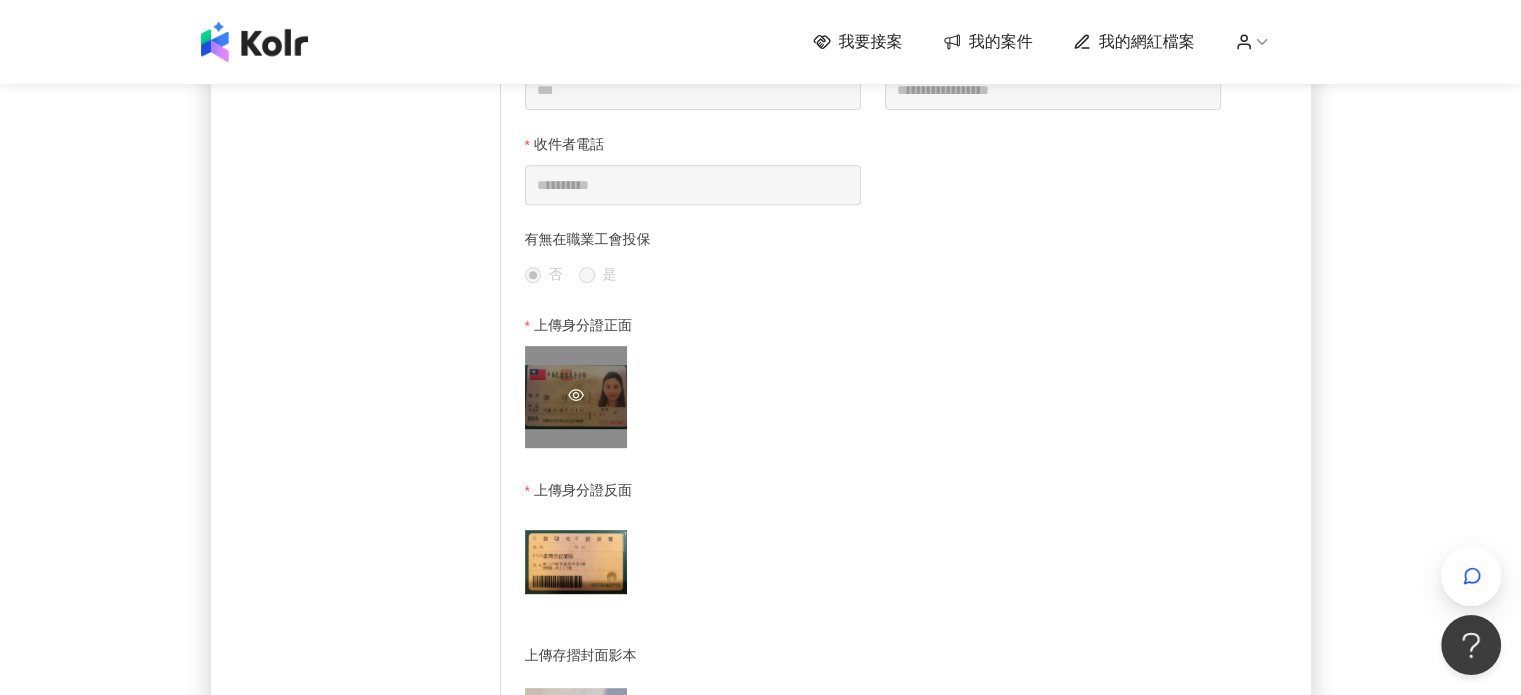 click 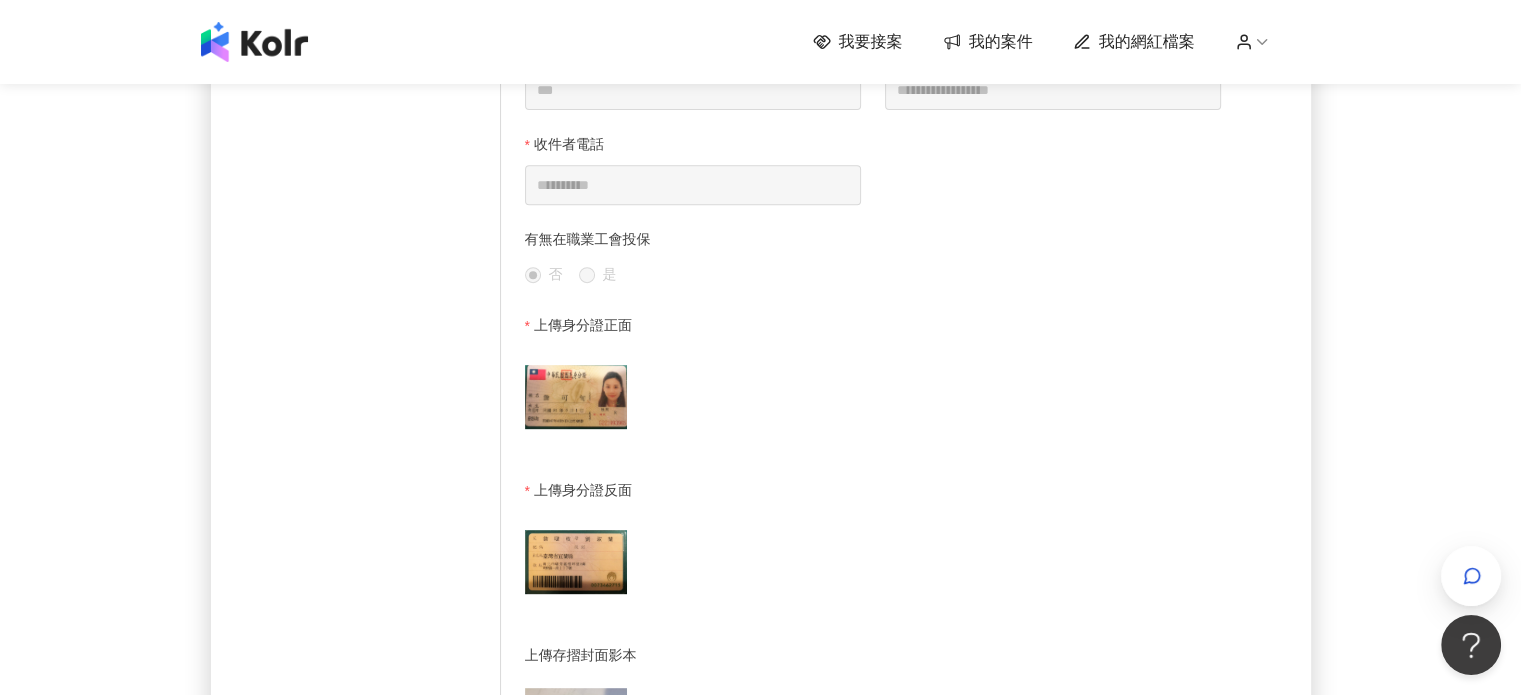click on "**********" at bounding box center [861, 266] 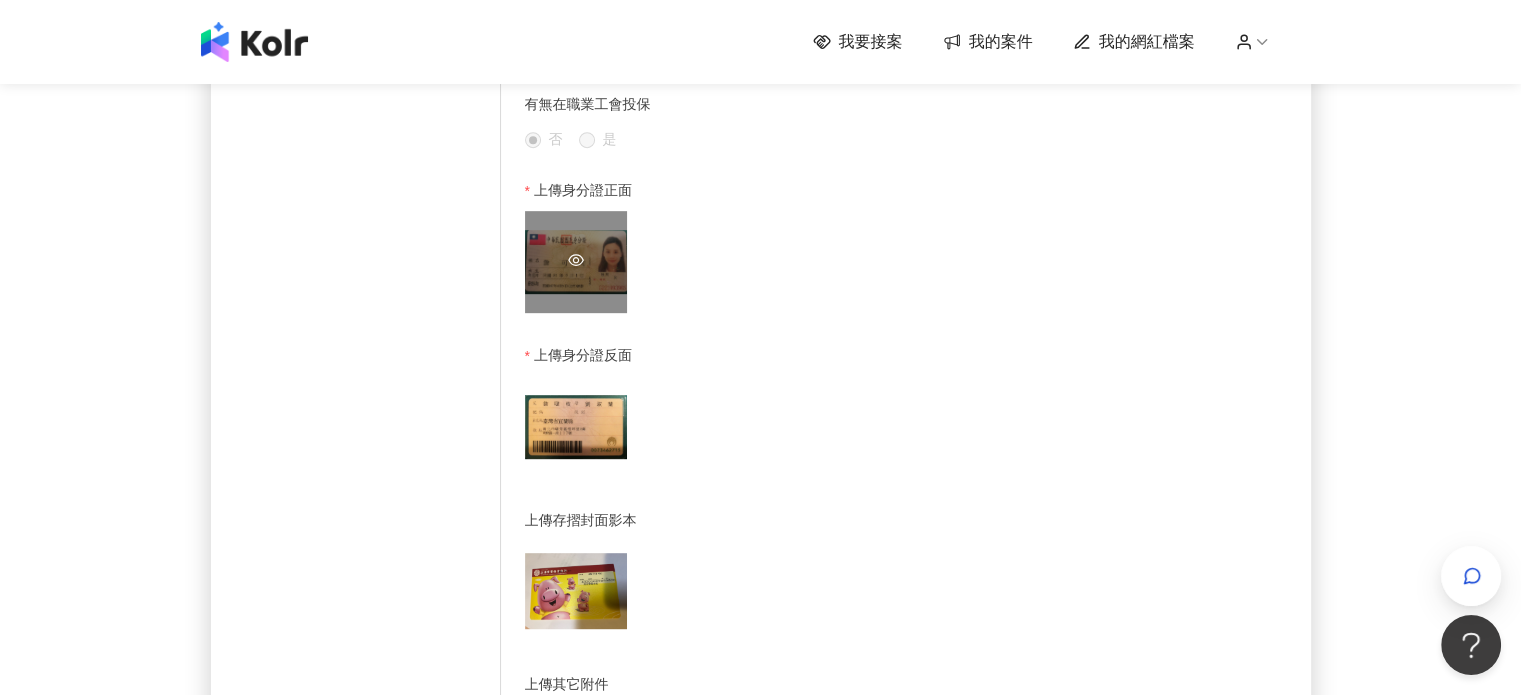 scroll, scrollTop: 918, scrollLeft: 0, axis: vertical 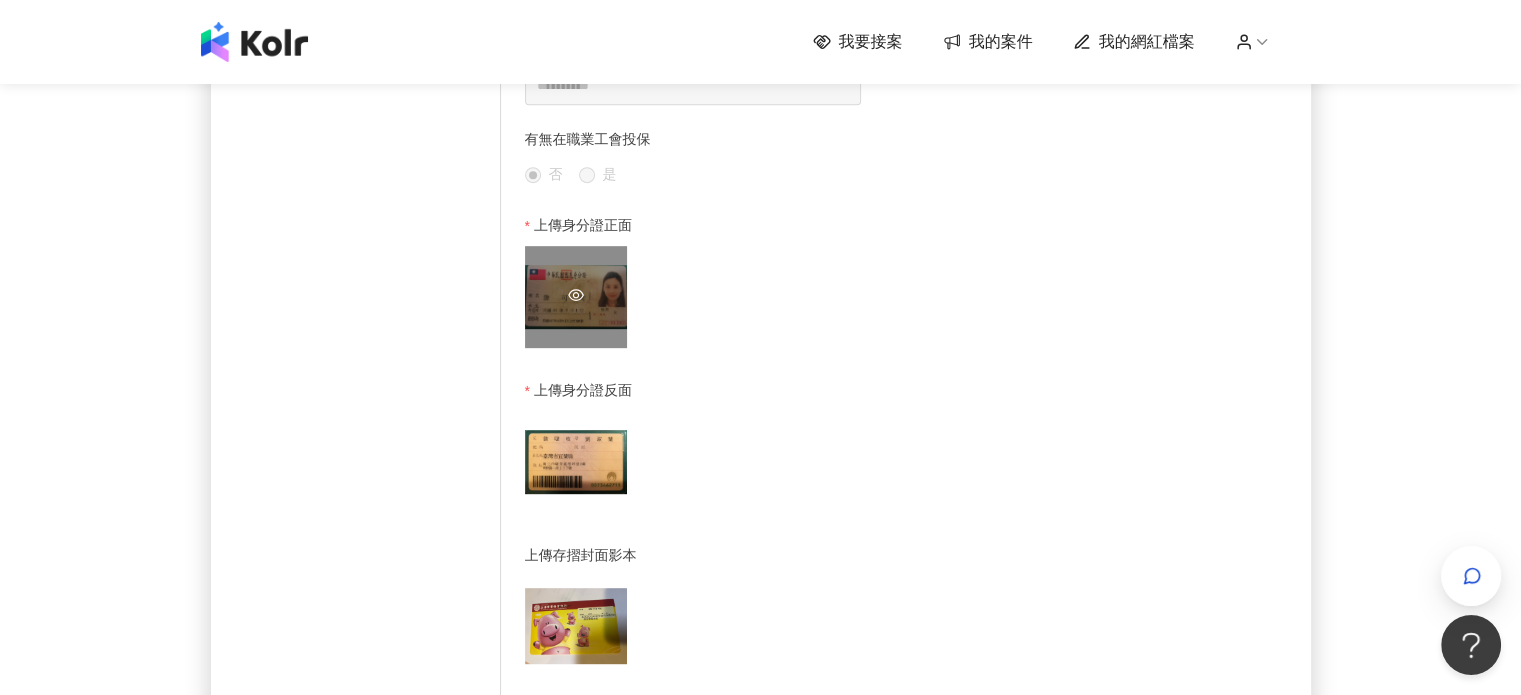 click 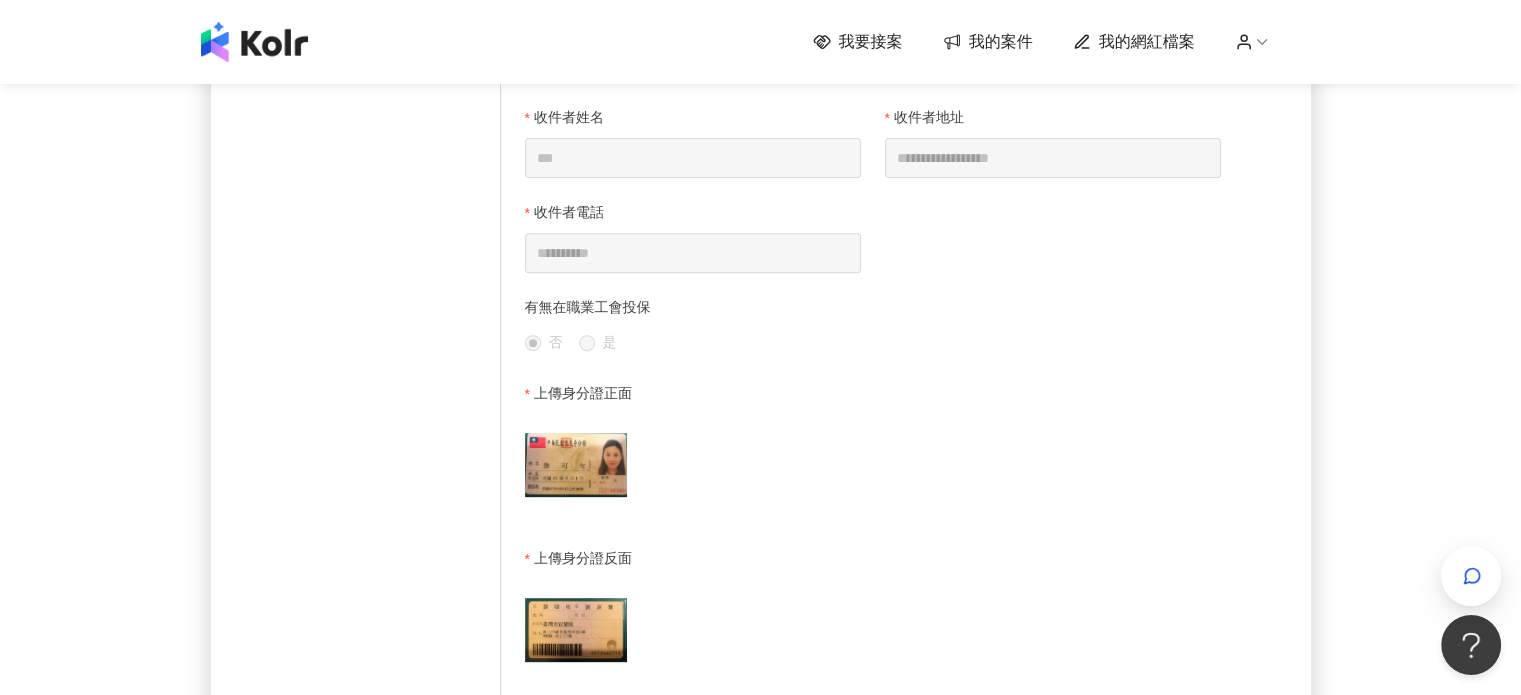 click on "**********" at bounding box center [873, 334] 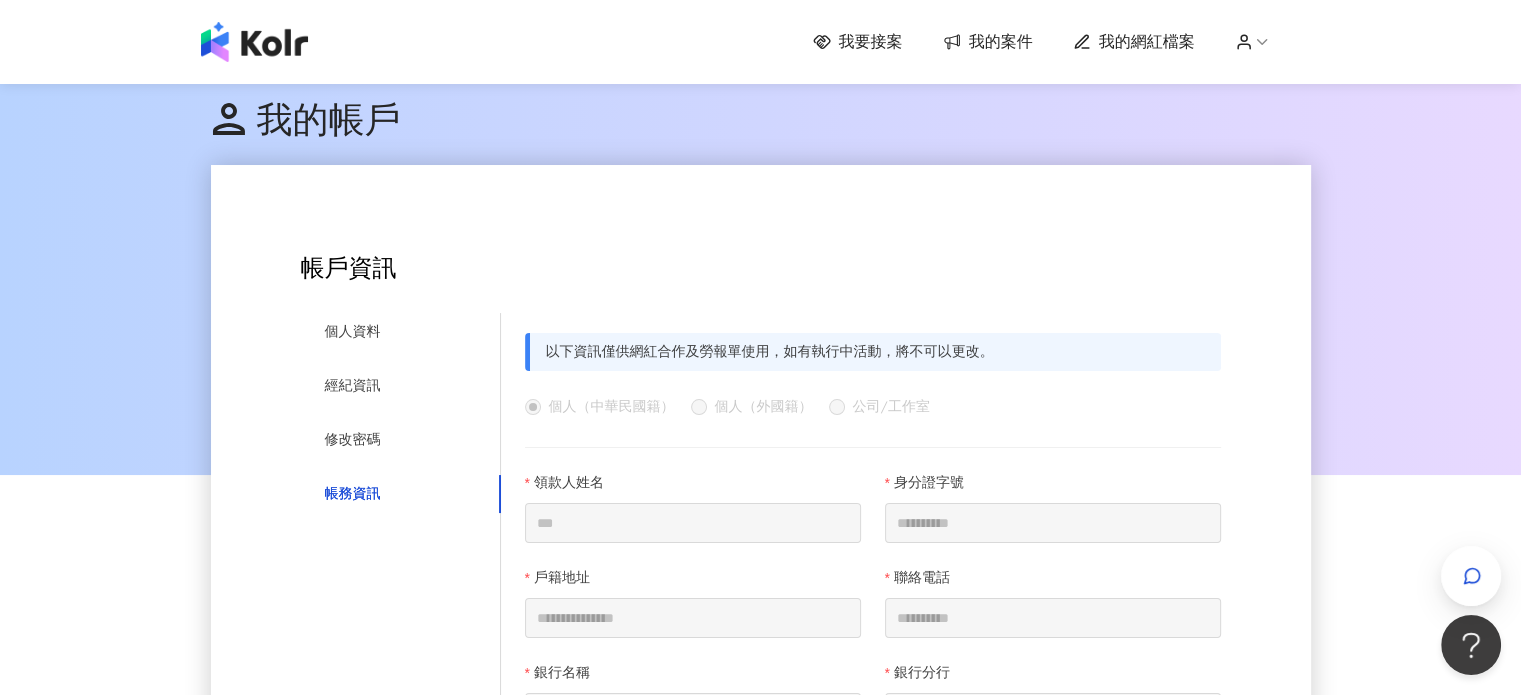 scroll, scrollTop: 0, scrollLeft: 0, axis: both 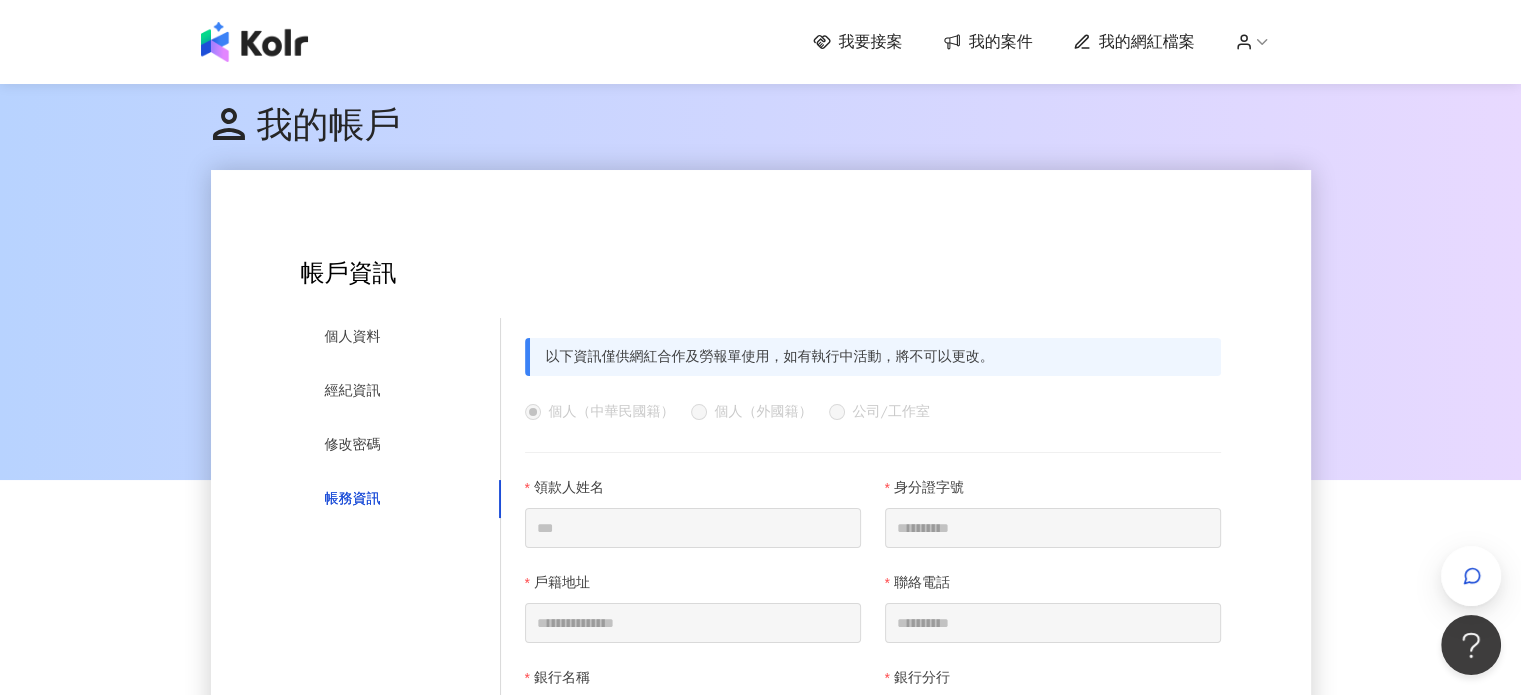 drag, startPoint x: 1136, startPoint y: 279, endPoint x: 1020, endPoint y: 308, distance: 119.57006 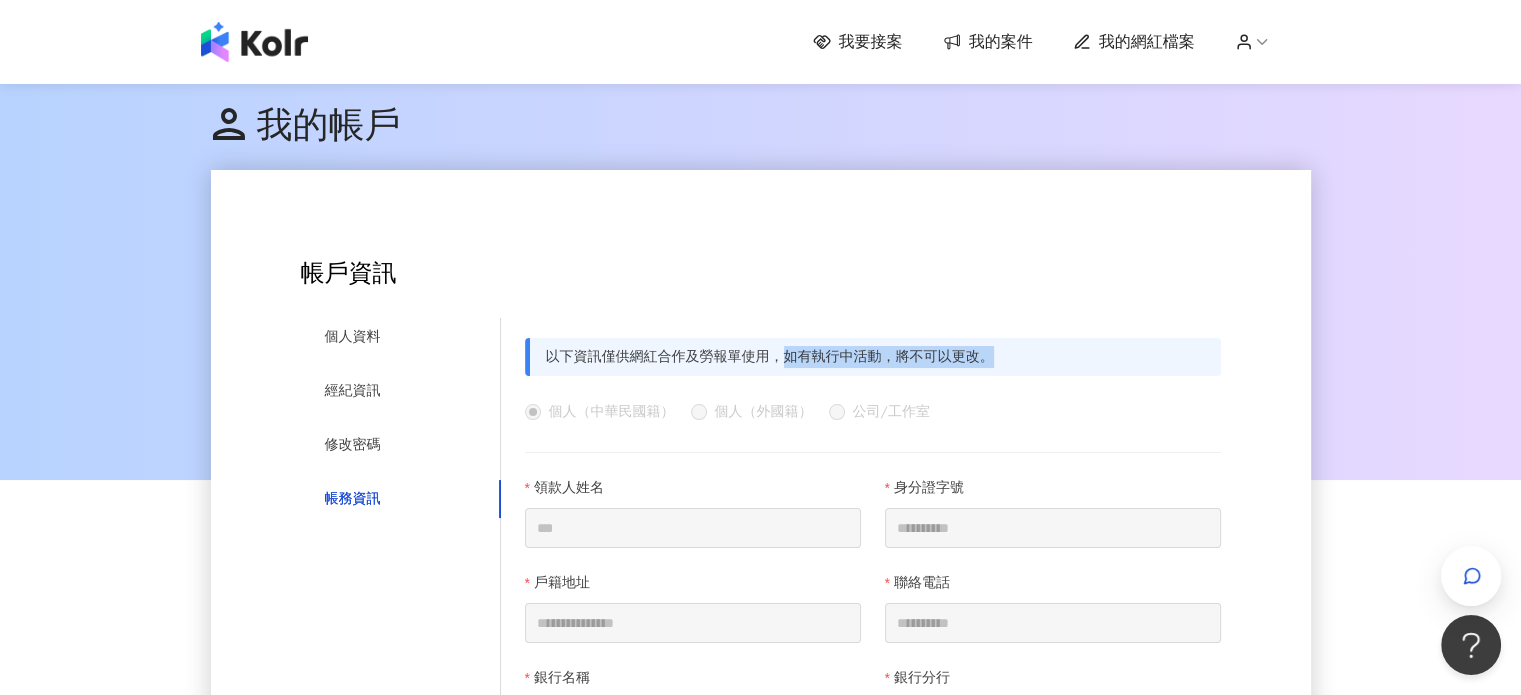 drag, startPoint x: 993, startPoint y: 352, endPoint x: 786, endPoint y: 348, distance: 207.03865 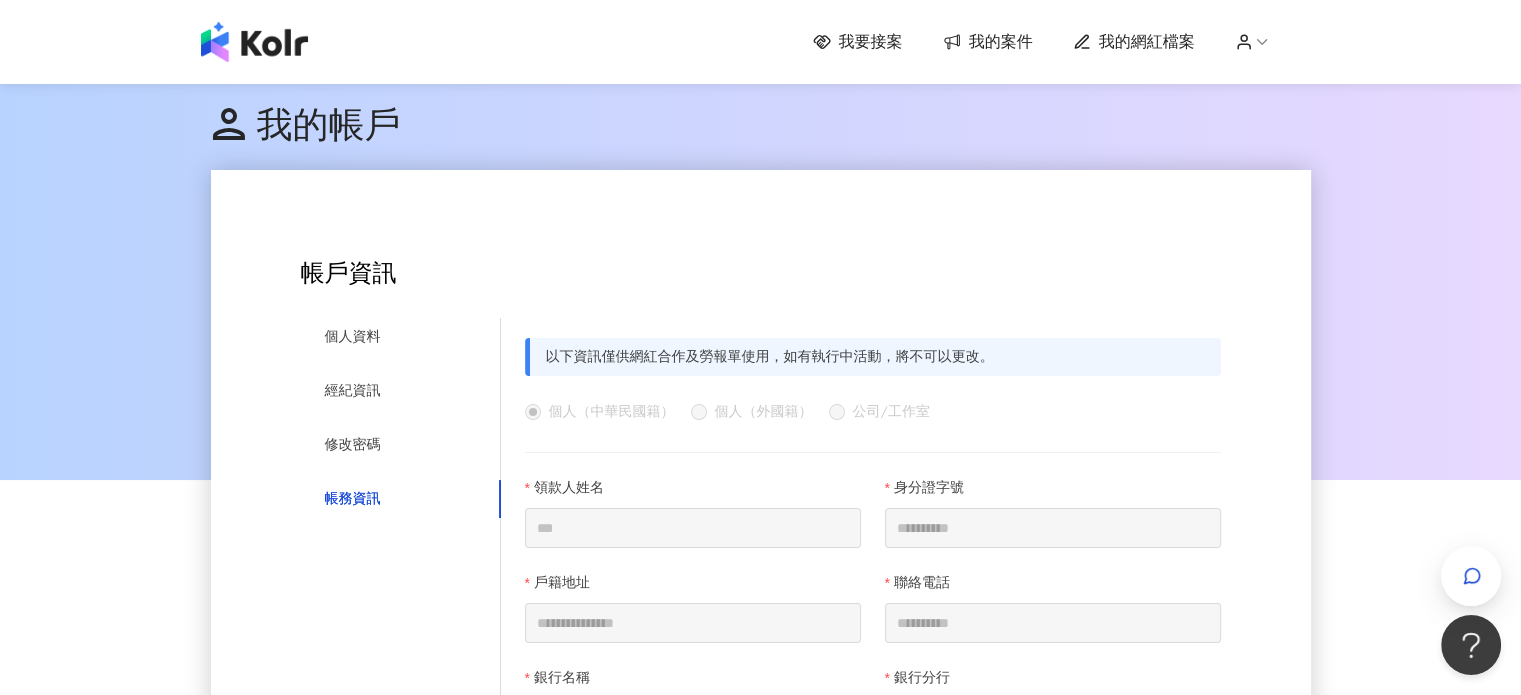 click on "**********" at bounding box center (873, 1084) 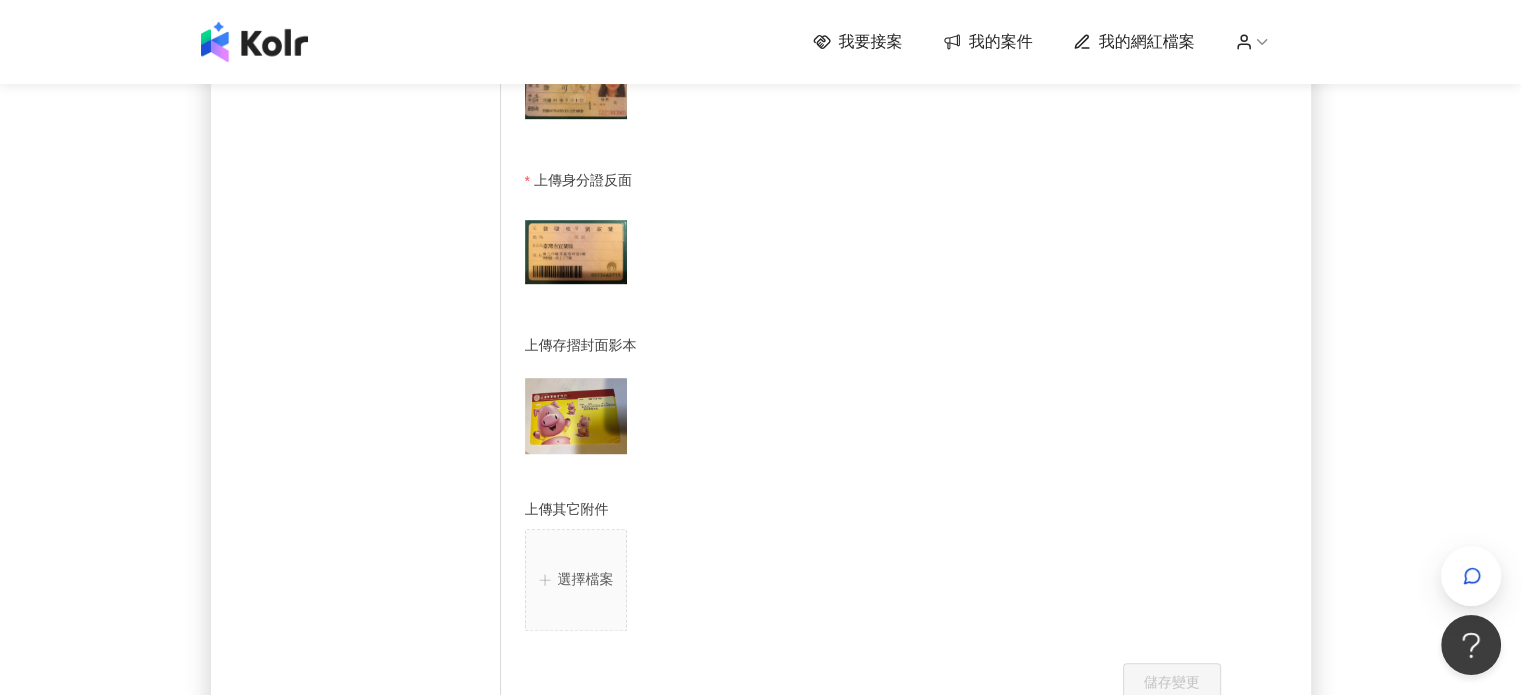 scroll, scrollTop: 1118, scrollLeft: 0, axis: vertical 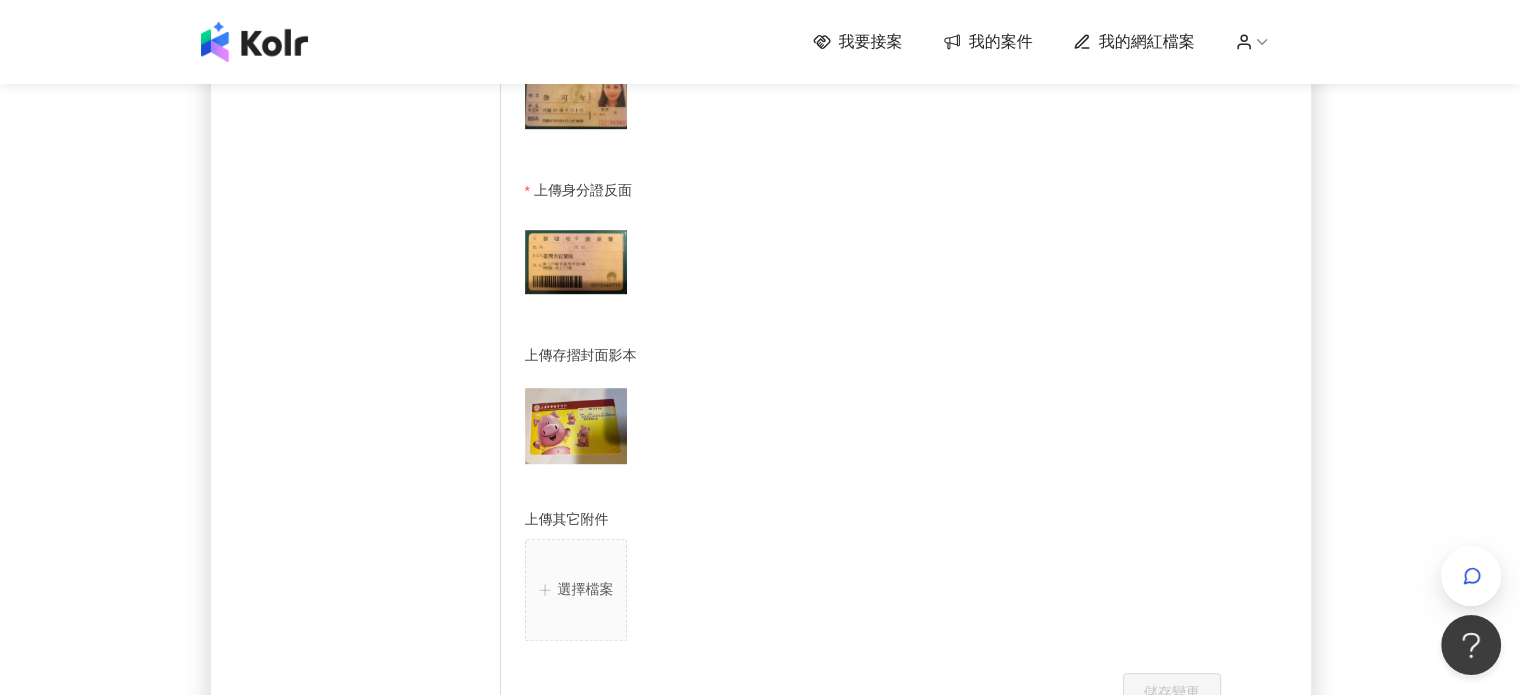 click on "選擇檔案" at bounding box center (576, 590) 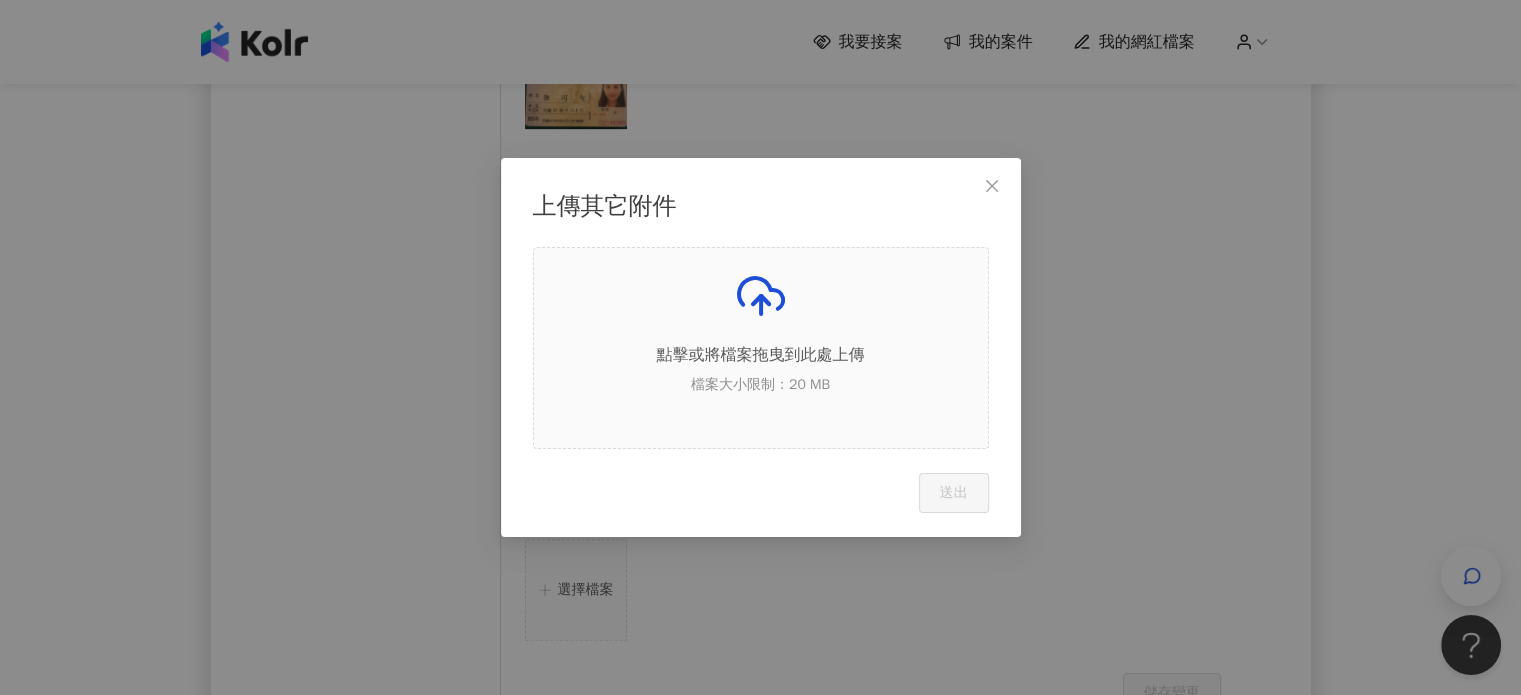 click 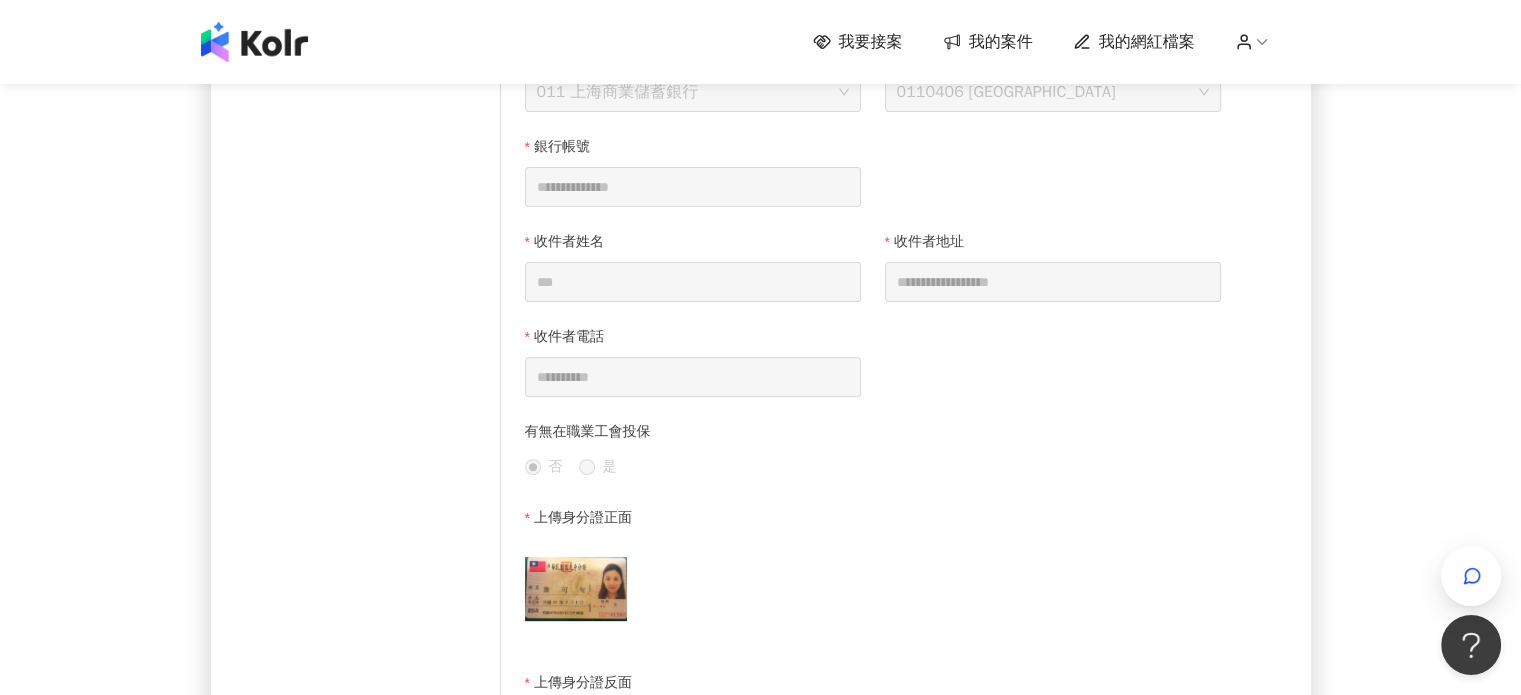 scroll, scrollTop: 1518, scrollLeft: 0, axis: vertical 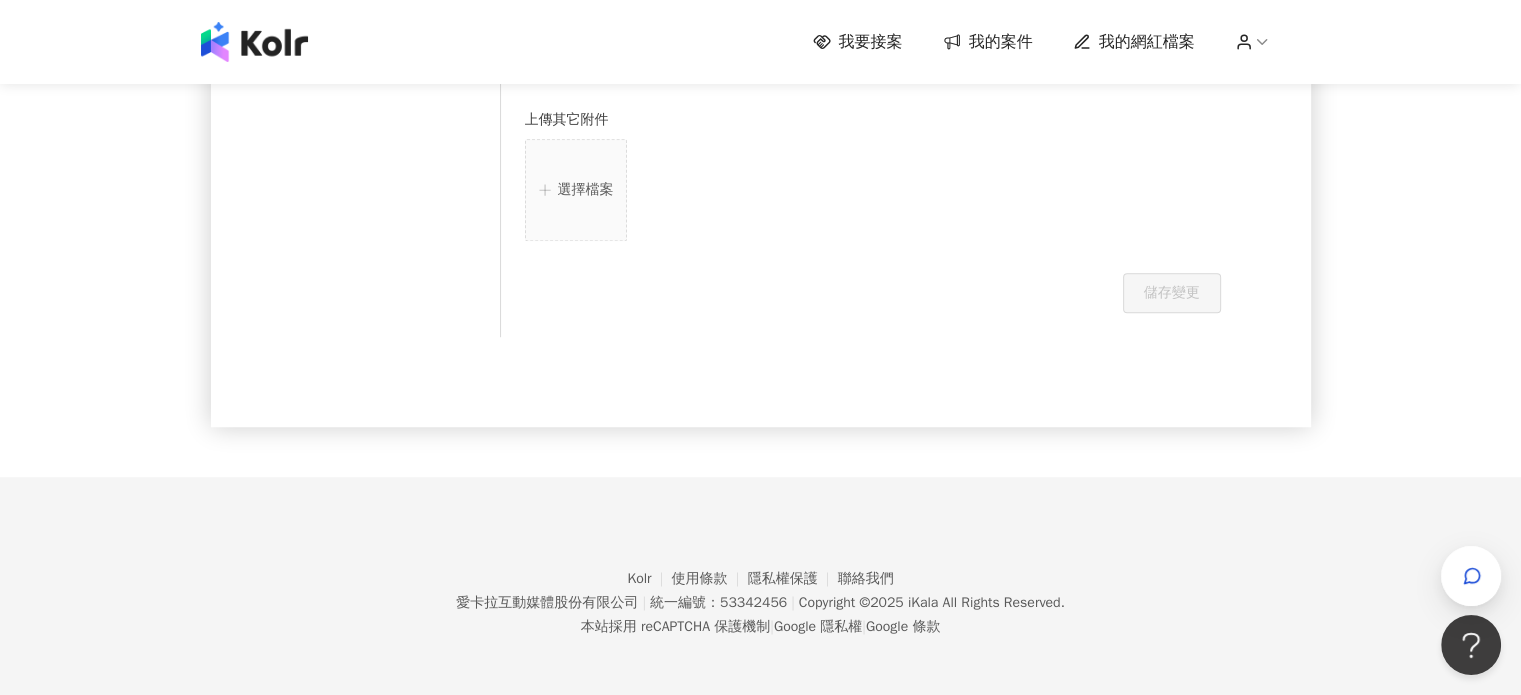 click on "**********" at bounding box center (761, -506) 